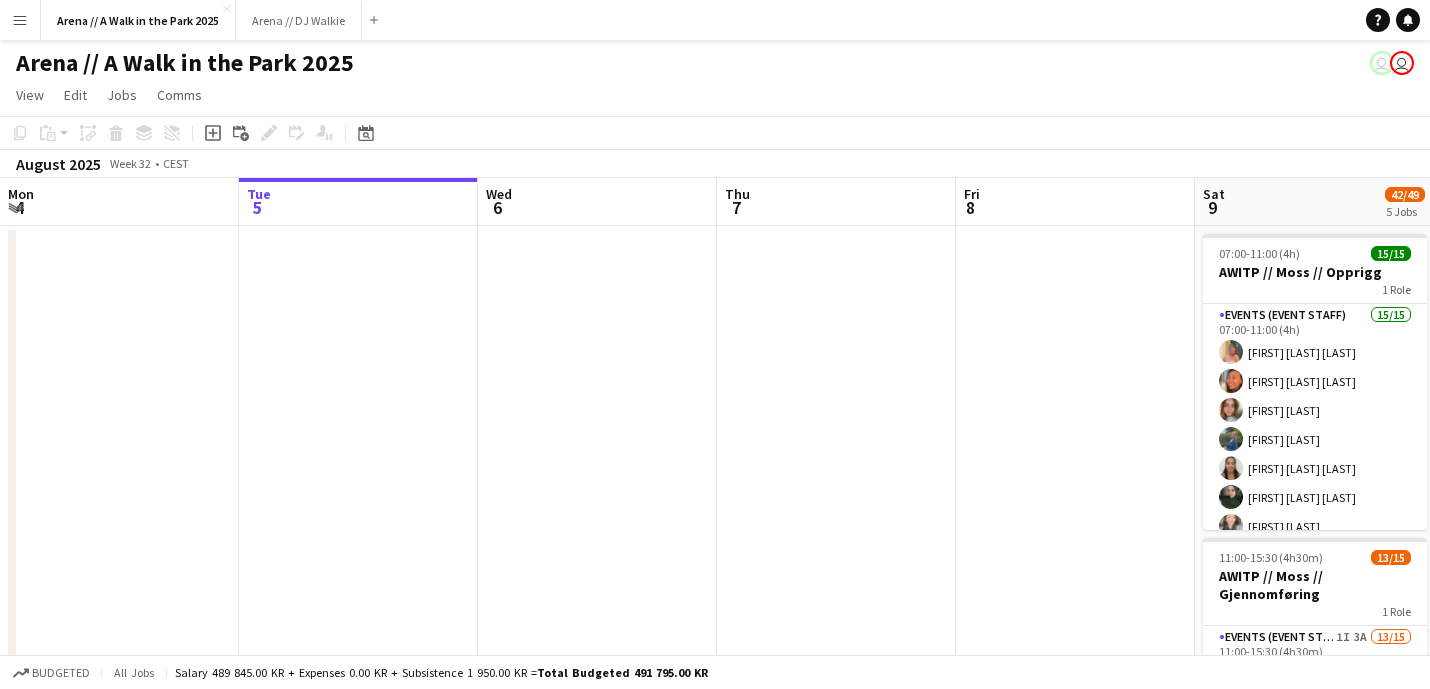scroll, scrollTop: 0, scrollLeft: 0, axis: both 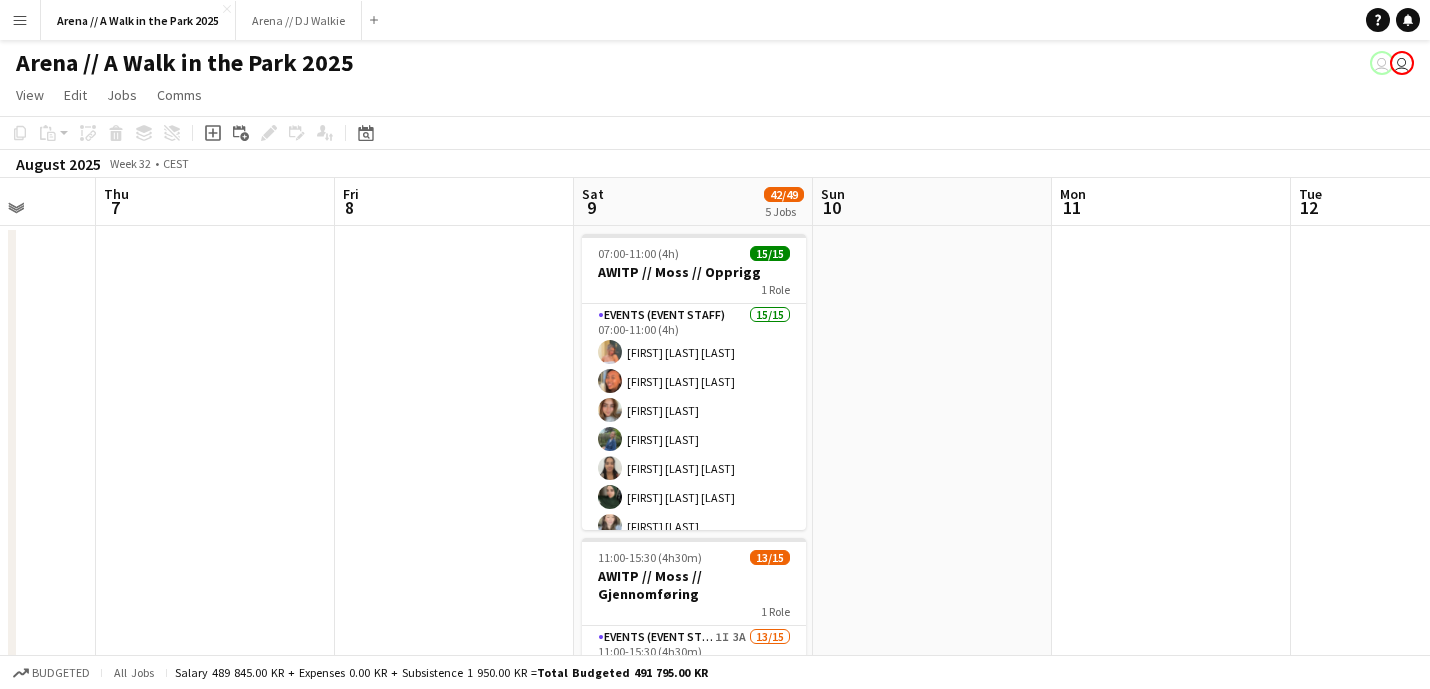 drag, startPoint x: 835, startPoint y: 439, endPoint x: 839, endPoint y: 367, distance: 72.11102 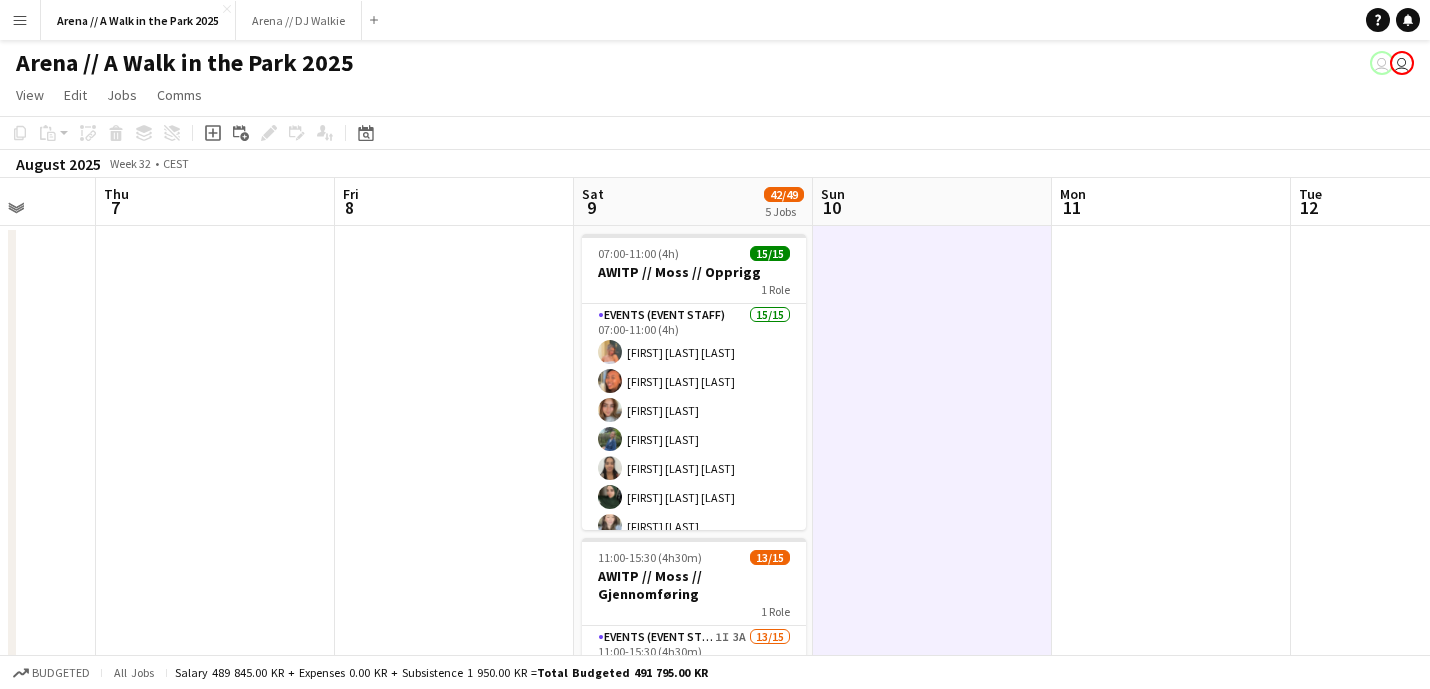 scroll, scrollTop: 51, scrollLeft: 0, axis: vertical 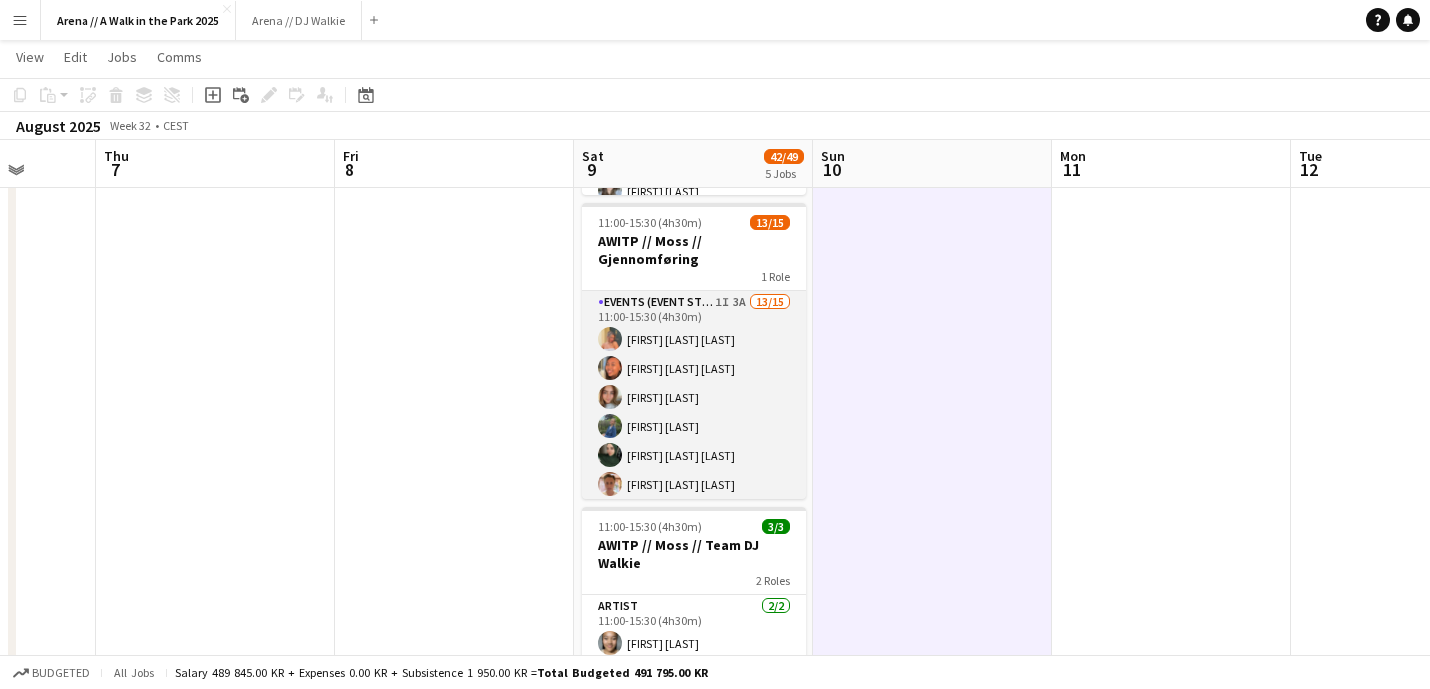 click on "Events (Event Staff) 1I 3A 13/15 11:00-15:30 (4h30m)
[FIRST] [MIDDLE] [LAST] [LAST] [FIRST] [LAST] [FIRST] [LAST] [FIRST] [LAST] [FIRST] [LAST] [FIRST] [LAST] [FIRST] [LAST] [FIRST] [LAST] [FIRST] [LAST] [FIRST] [LAST] [FIRST] [LAST] [FIRST] [LAST] [FIRST] [LAST]
single-neutral-actions
single-neutral-actions" at bounding box center [694, 528] 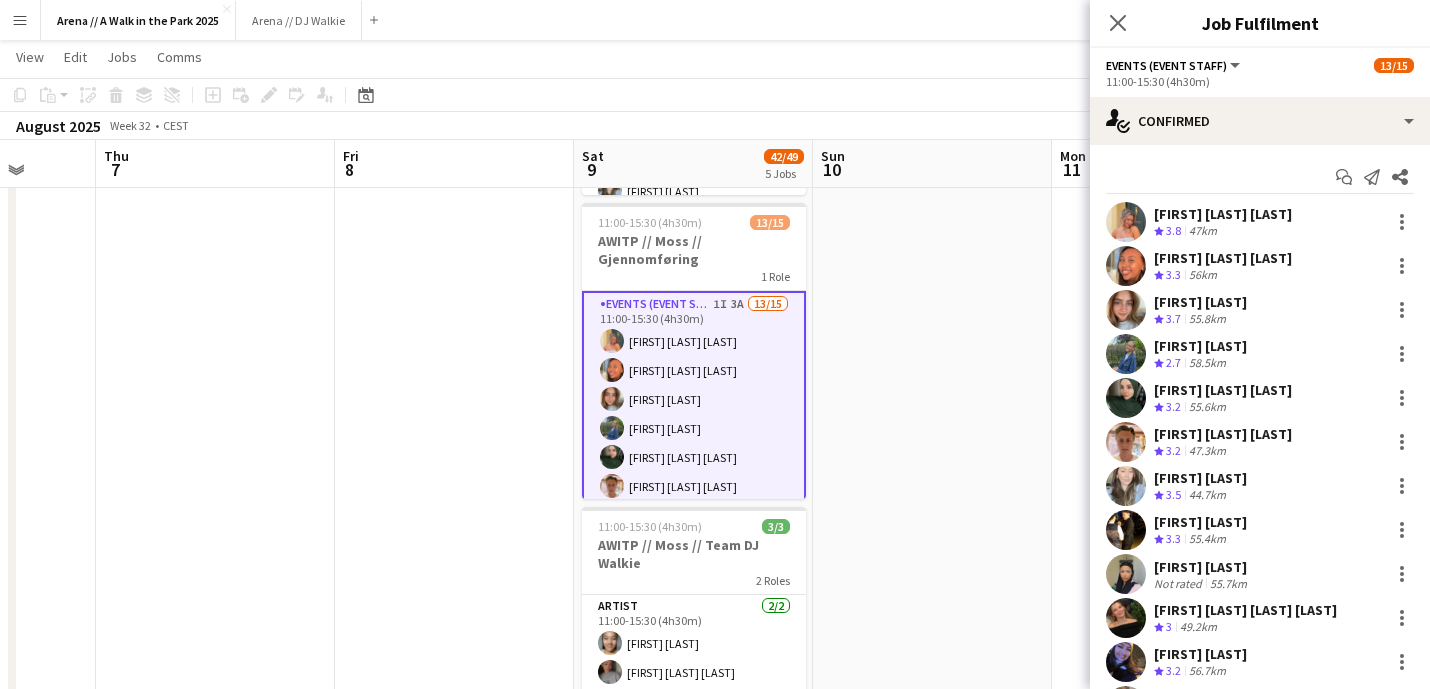 click on "Events (Event Staff)   All roles   Events (Event Staff)   13/15   11:00-15:30 (4h30m)" 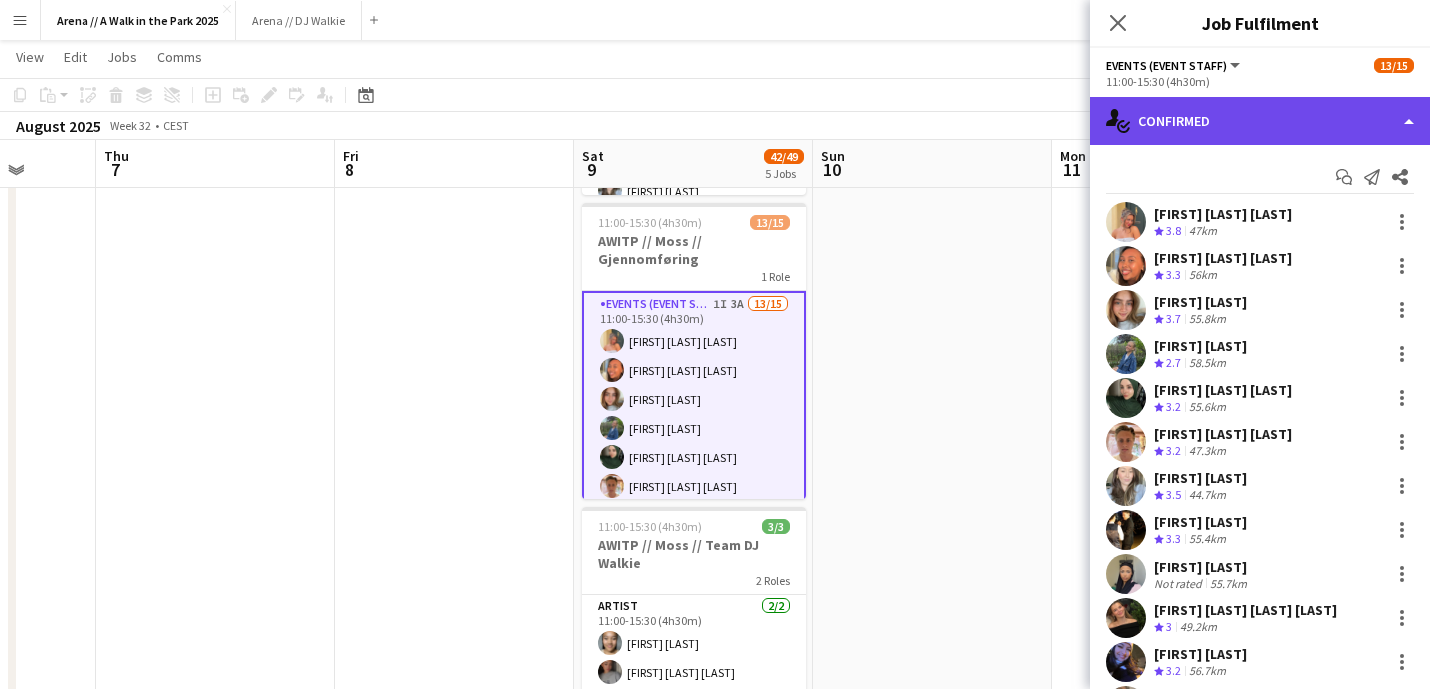 click on "single-neutral-actions-check-2
Confirmed" 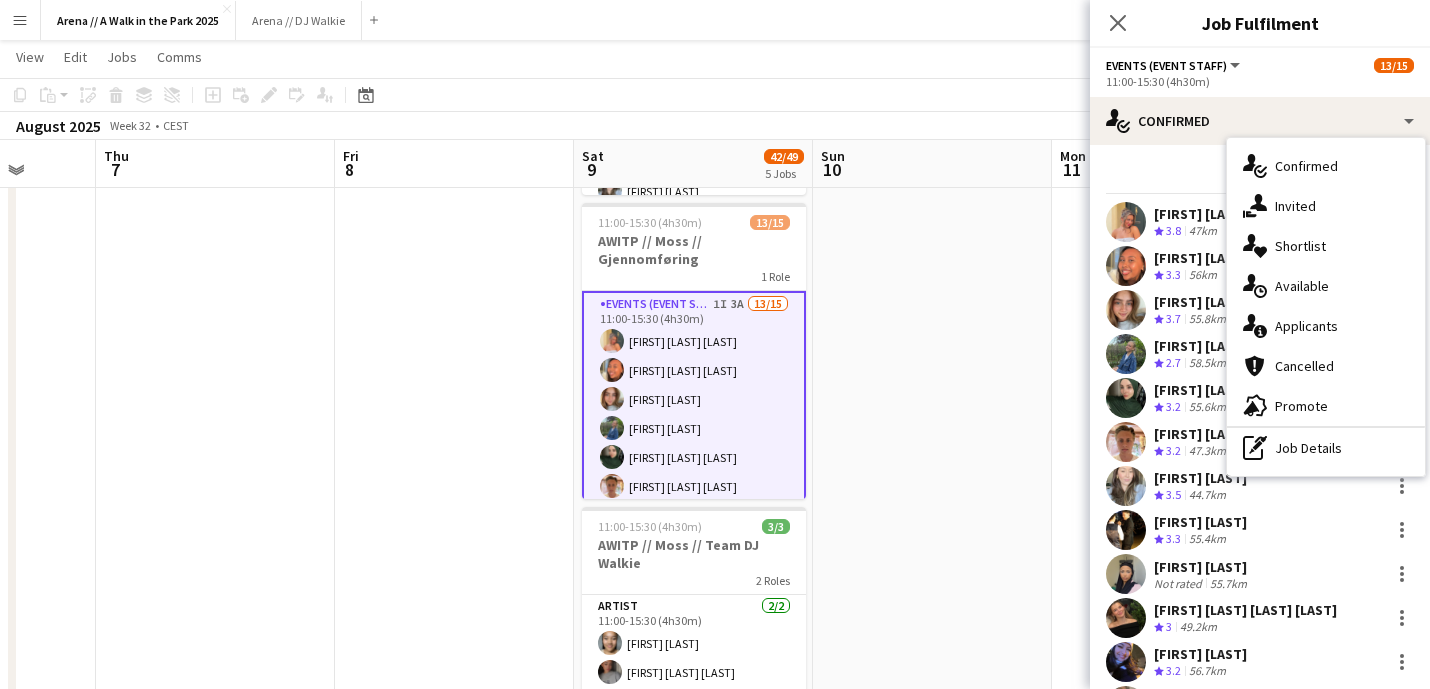 click at bounding box center (932, 581) 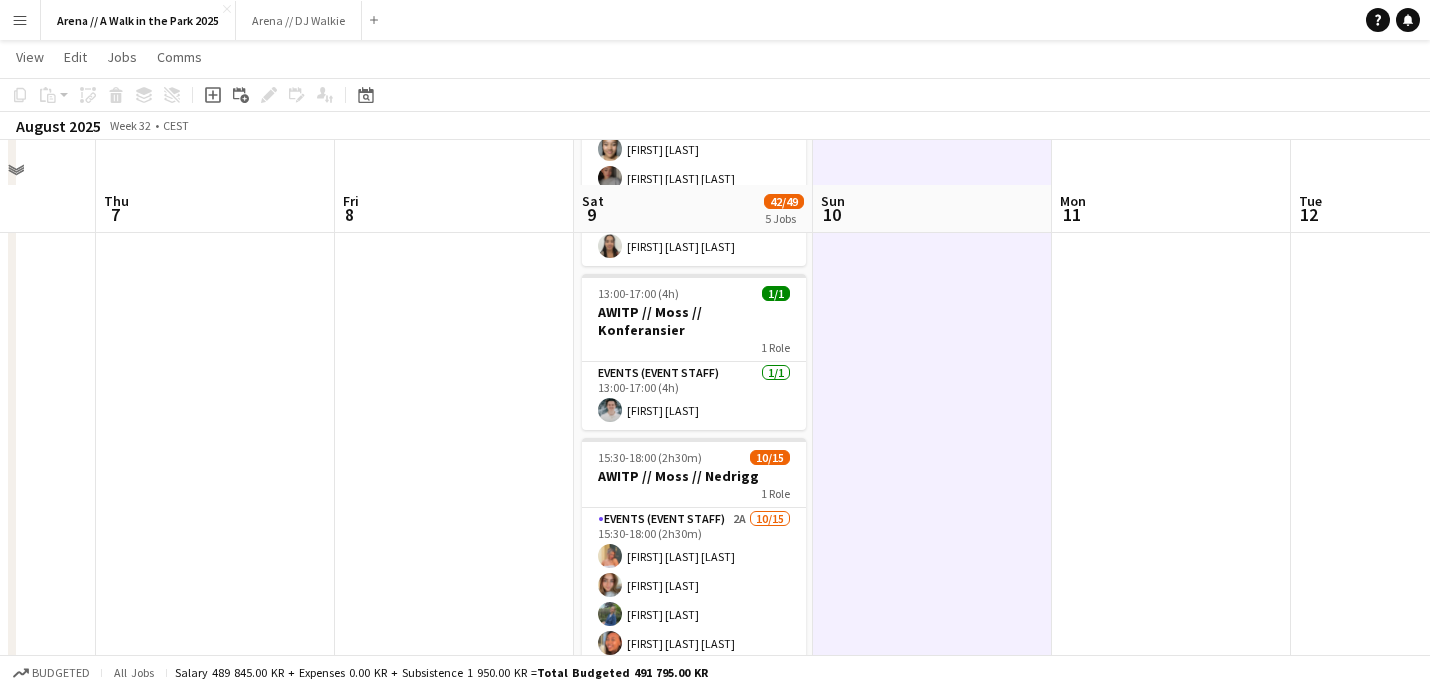 scroll, scrollTop: 949, scrollLeft: 0, axis: vertical 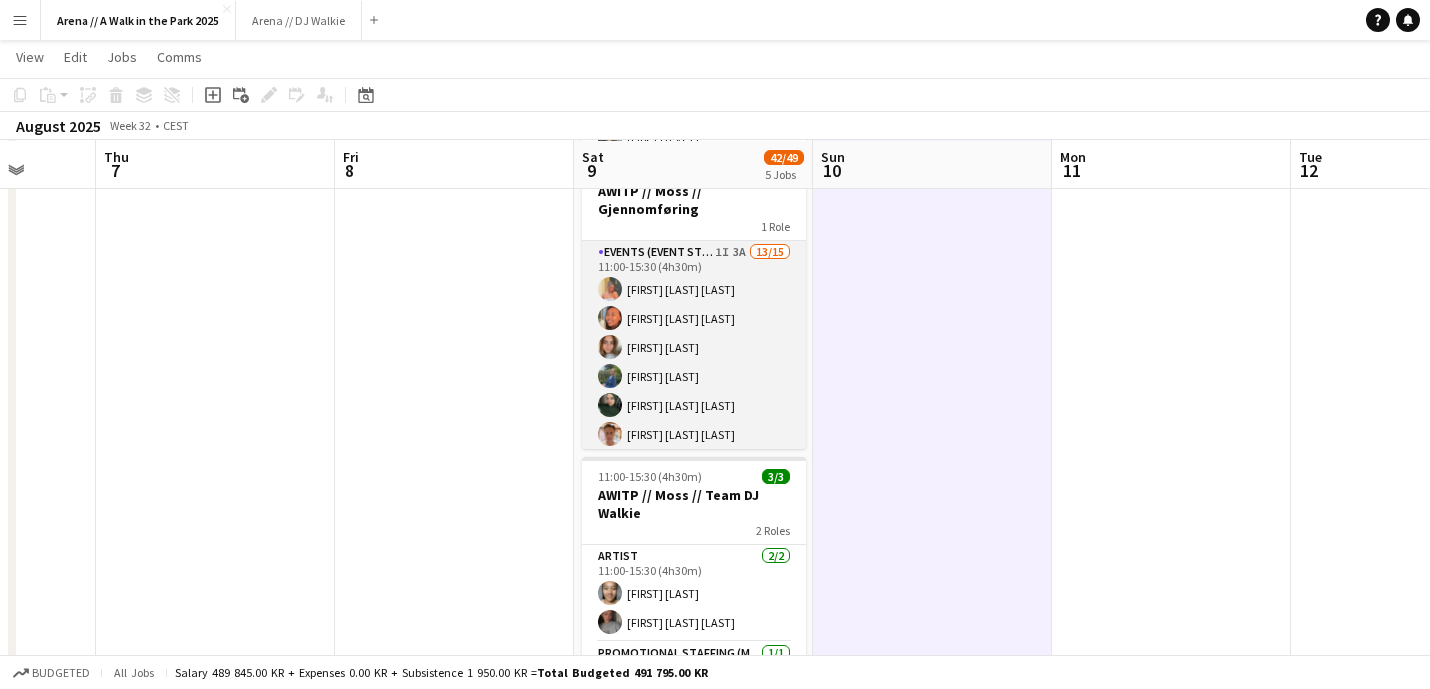 click on "Events (Event Staff) 1I 3A 13/15 11:00-15:30 (4h30m)
[FIRST] [MIDDLE] [LAST] [LAST] [FIRST] [LAST] [FIRST] [LAST] [FIRST] [LAST] [FIRST] [LAST] [FIRST] [LAST] [FIRST] [LAST] [FIRST] [LAST] [FIRST] [LAST] [FIRST] [LAST] [FIRST] [LAST] [FIRST] [LAST] [FIRST] [LAST]
single-neutral-actions
single-neutral-actions" at bounding box center [694, 478] 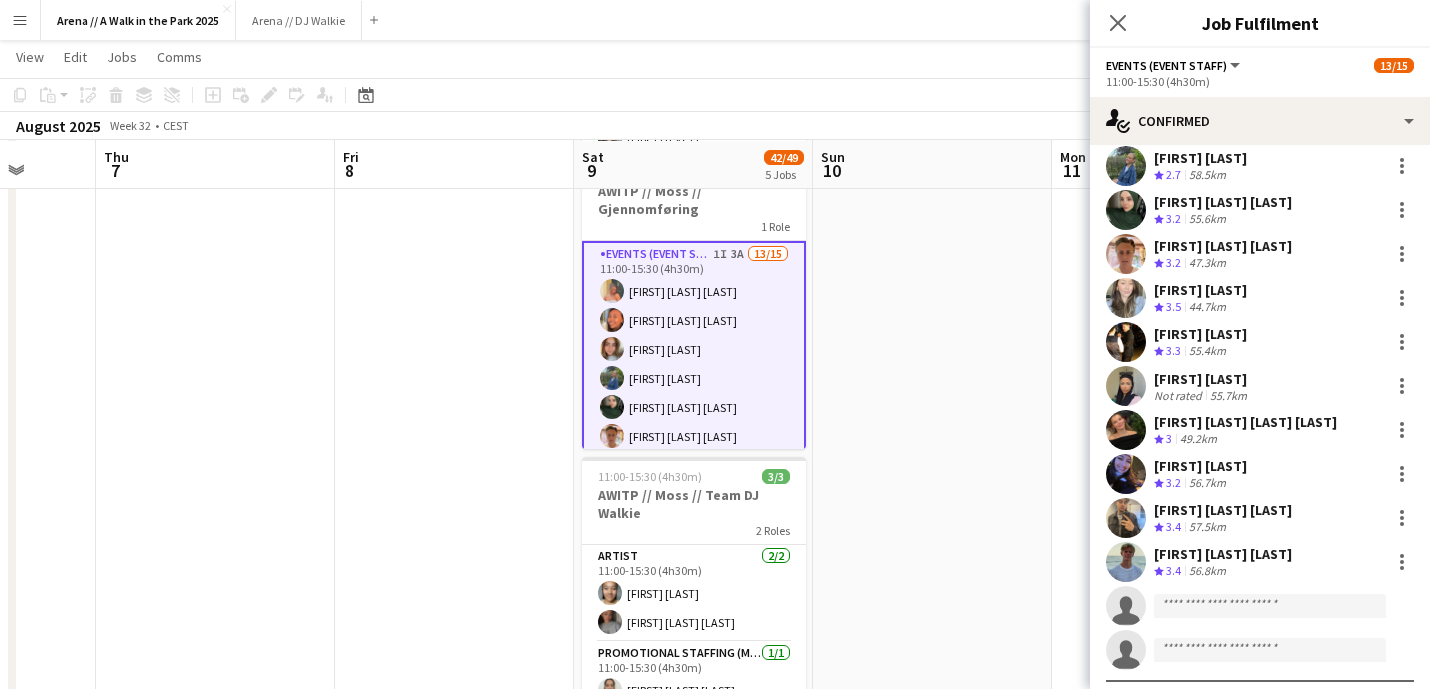scroll, scrollTop: 227, scrollLeft: 0, axis: vertical 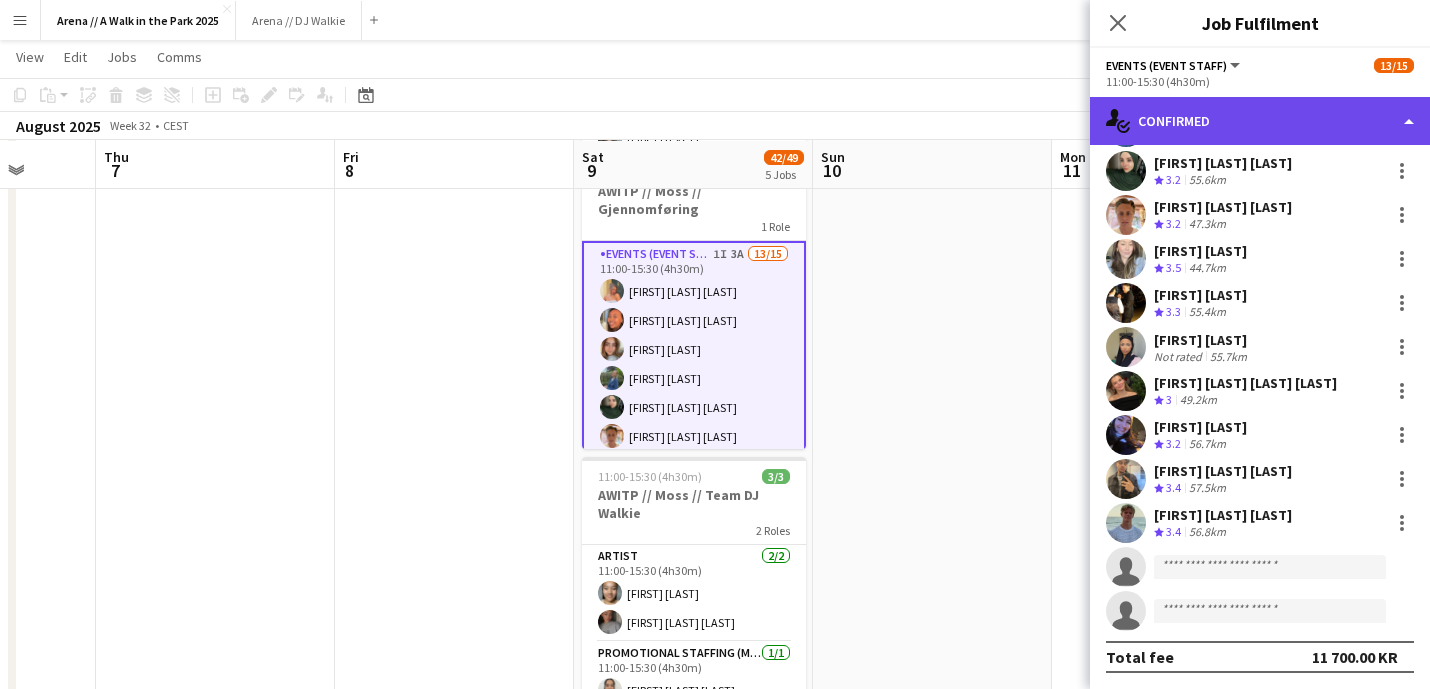 click on "single-neutral-actions-check-2
Confirmed" 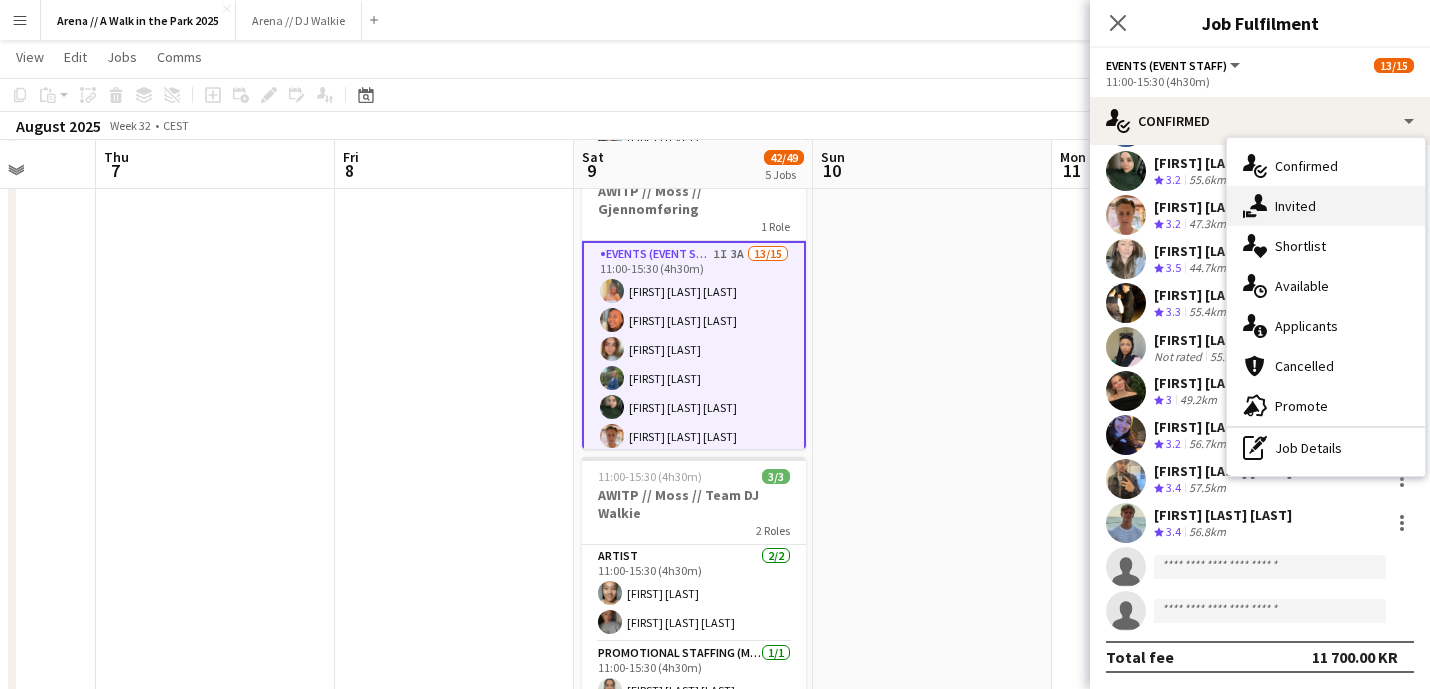click on "single-neutral-actions-share-1
Invited" at bounding box center [1326, 206] 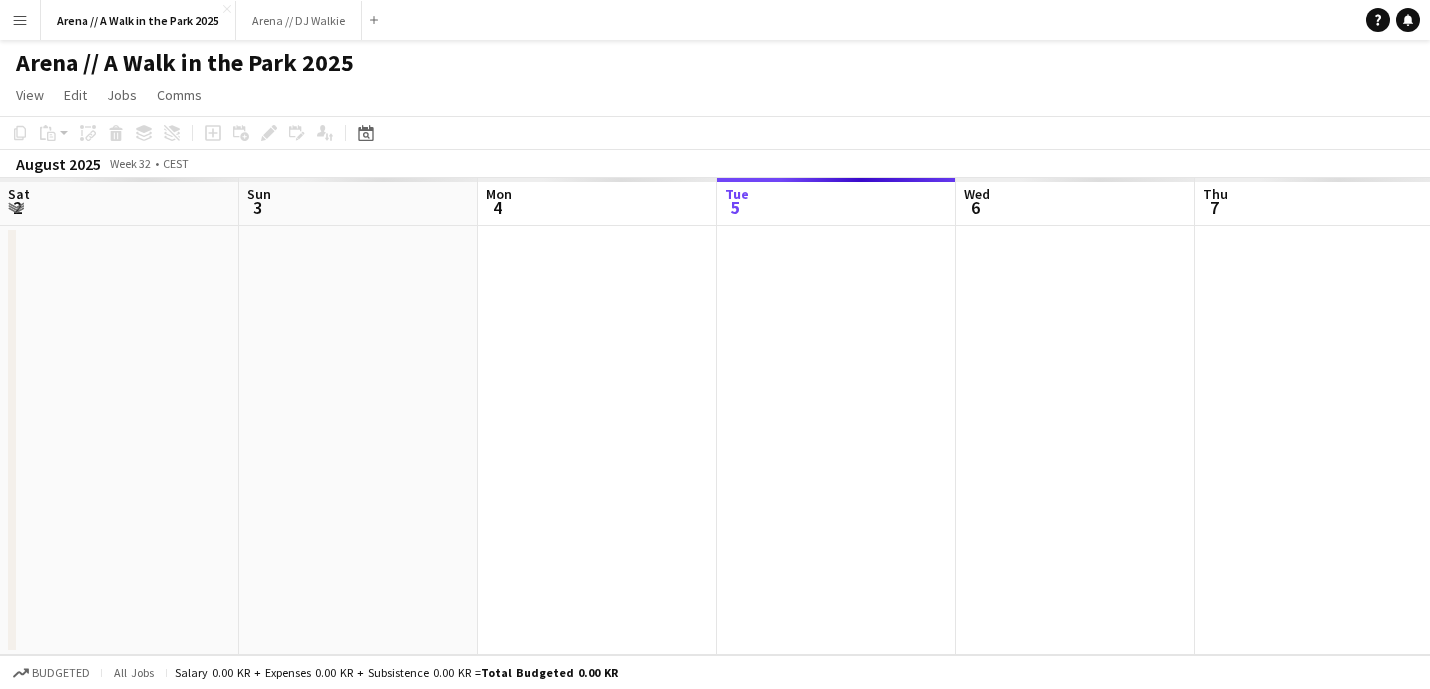 scroll, scrollTop: 0, scrollLeft: 0, axis: both 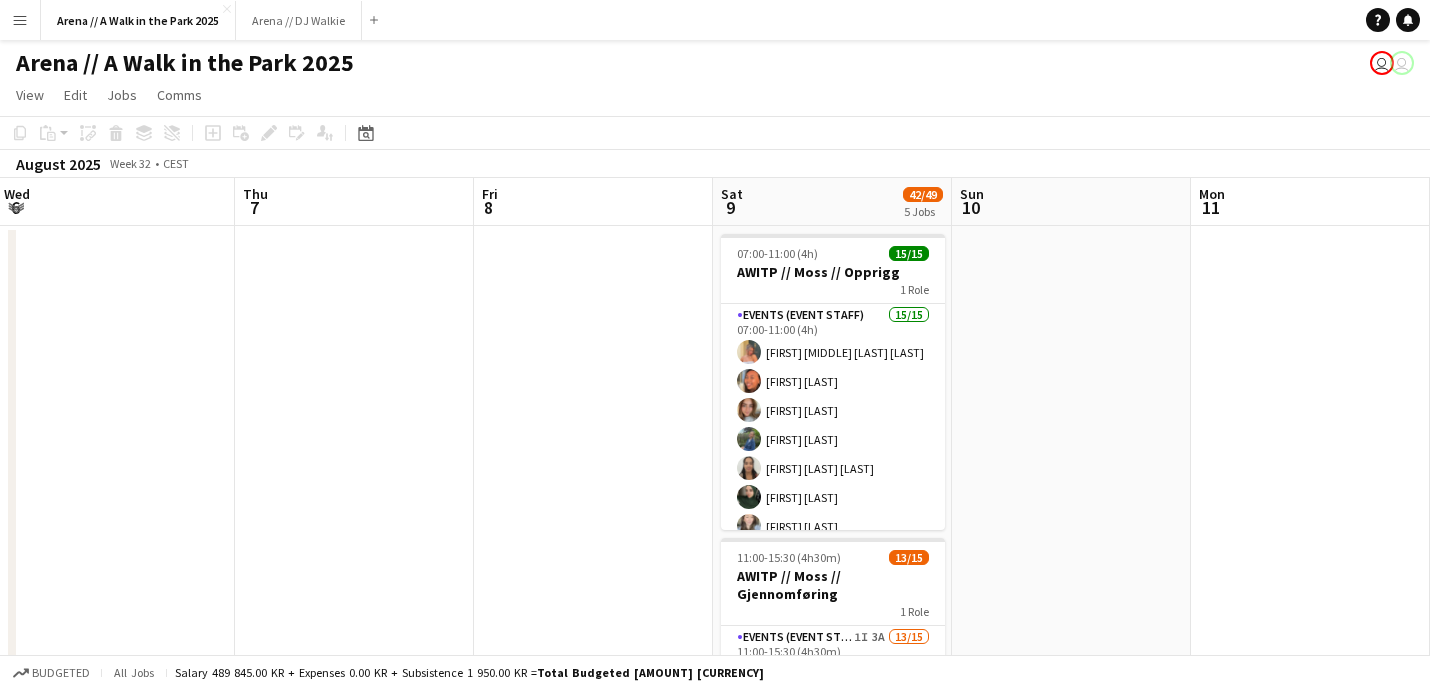 drag, startPoint x: 1011, startPoint y: 283, endPoint x: 526, endPoint y: 266, distance: 485.29785 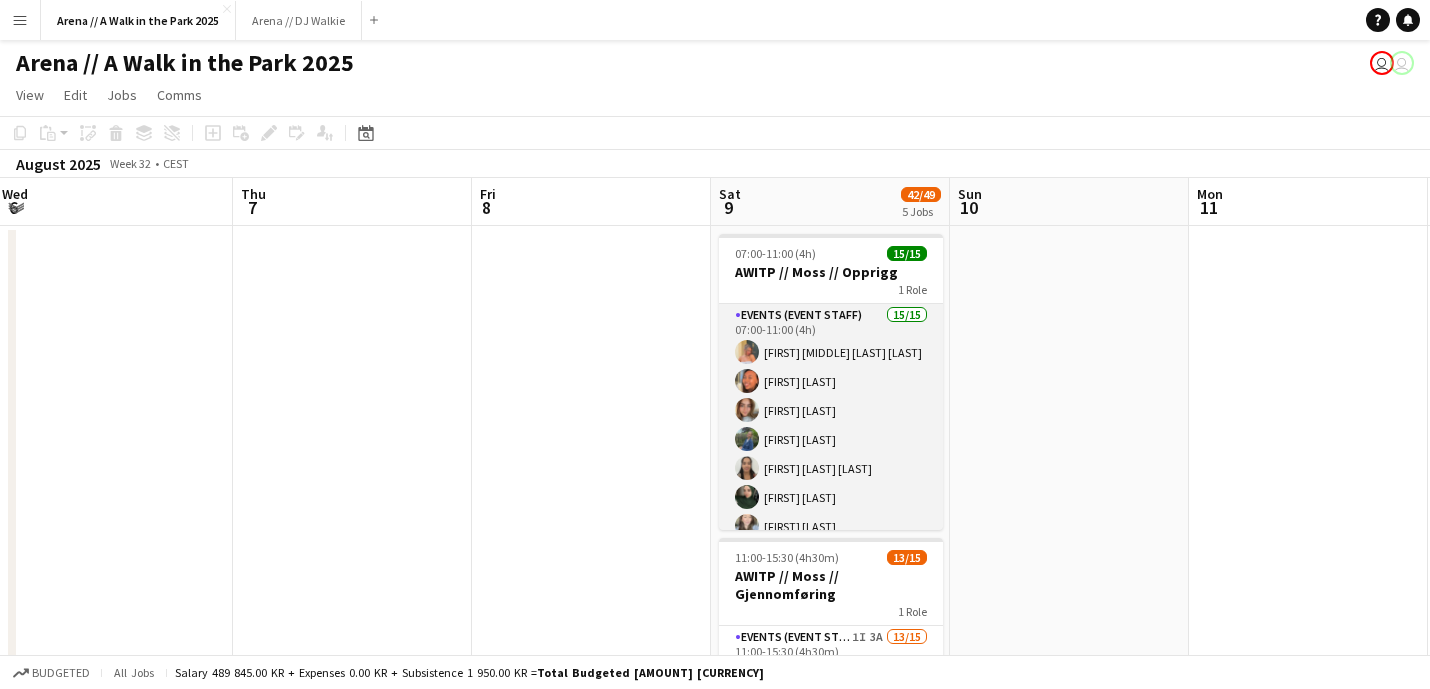 click on "Events (Event Staff) 15/15 07:00-11:00 (4h)
[FIRST] [MIDDLE] [LAST] [LAST] [FIRST] [LAST] [FIRST] [LAST] [FIRST] [LAST] [FIRST] [LAST] [FIRST] [LAST] [FIRST] [LAST] [FIRST] [LAST] [FIRST] [LAST] [FIRST] [LAST] [FIRST] [LAST] [FIRST] [LAST] [FIRST] [LAST] [FIRST] [LAST] [FIRST] [LAST]" at bounding box center (831, 541) 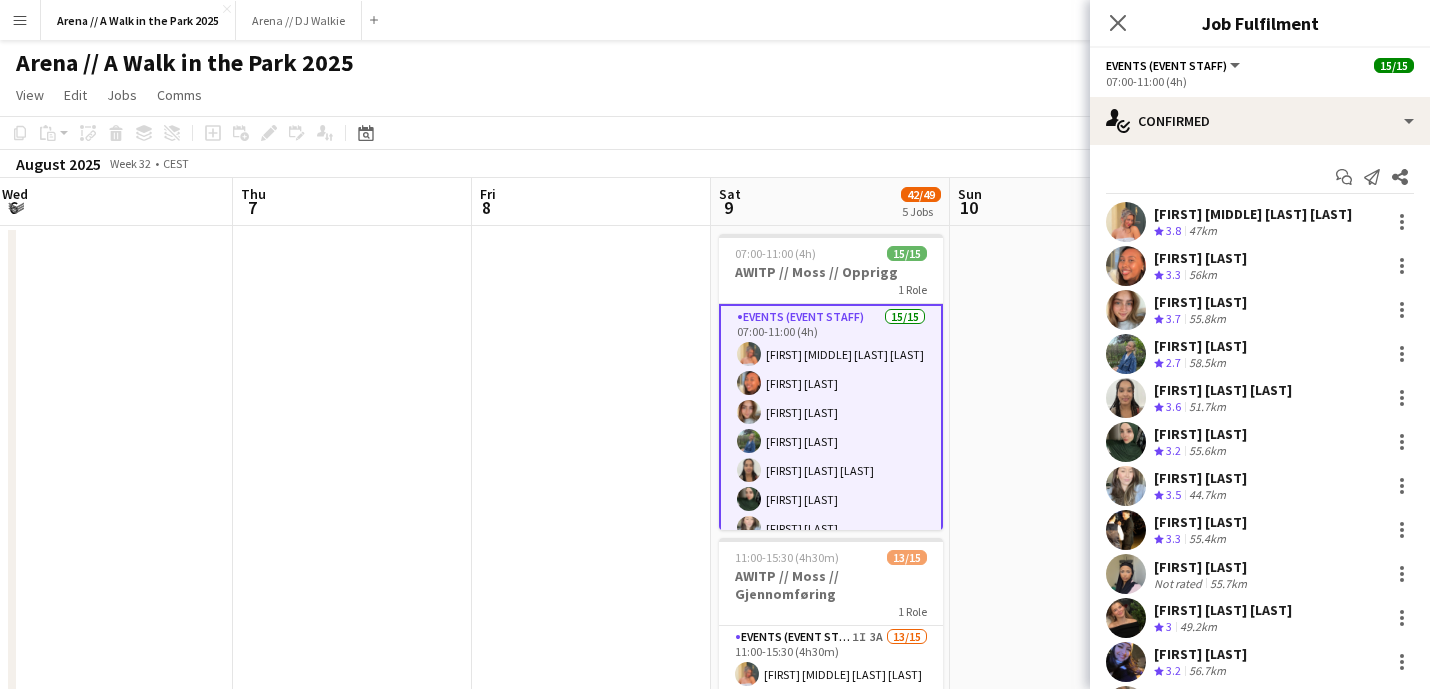 click at bounding box center (1069, 916) 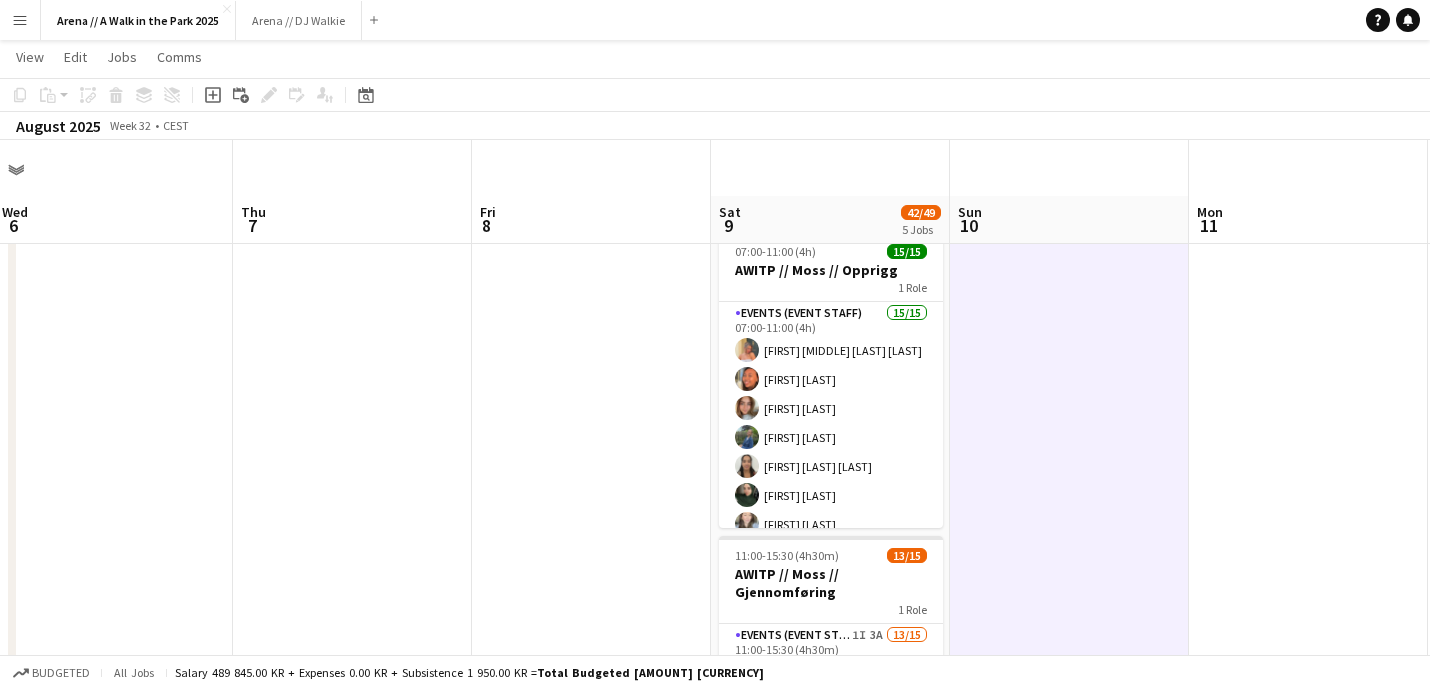 scroll, scrollTop: 266, scrollLeft: 0, axis: vertical 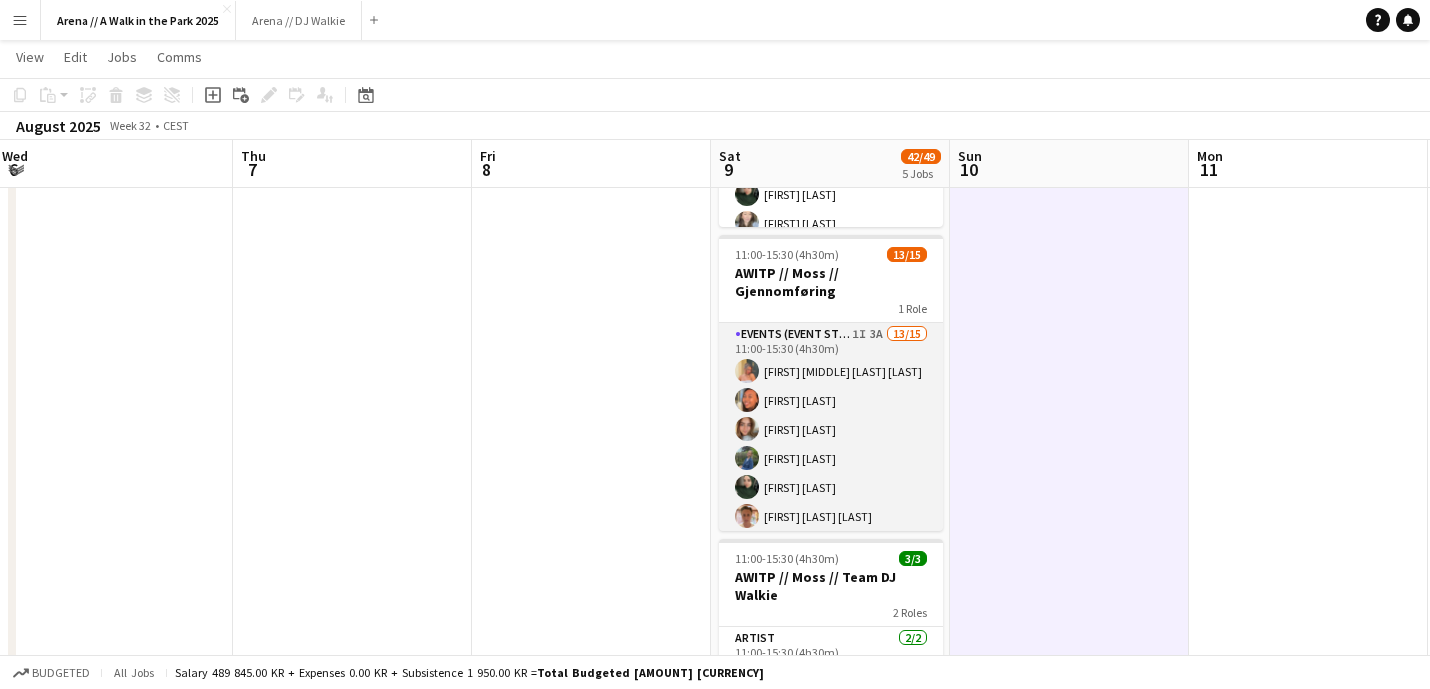 click on "Events (Event Staff) 1I 3A 13/15 11:00-15:30 (4h30m)
[FIRST] [MIDDLE] [LAST] [LAST] [FIRST] [LAST] [FIRST] [LAST] [FIRST] [LAST] [FIRST] [LAST] [FIRST] [LAST] [FIRST] [LAST] [FIRST] [LAST] [FIRST] [LAST] [FIRST] [LAST] [FIRST] [LAST] [FIRST] [LAST] [FIRST] [LAST]
single-neutral-actions
single-neutral-actions" at bounding box center (831, 560) 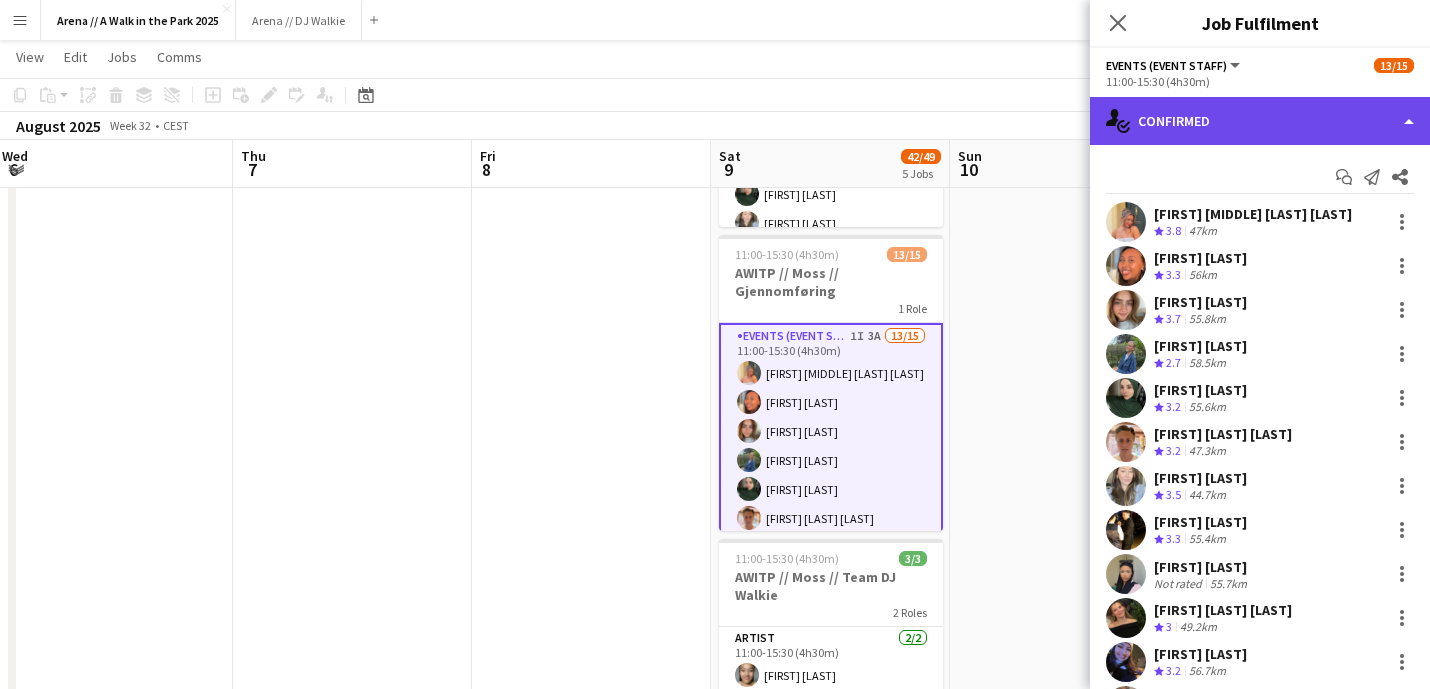 click on "single-neutral-actions-check-2
Confirmed" 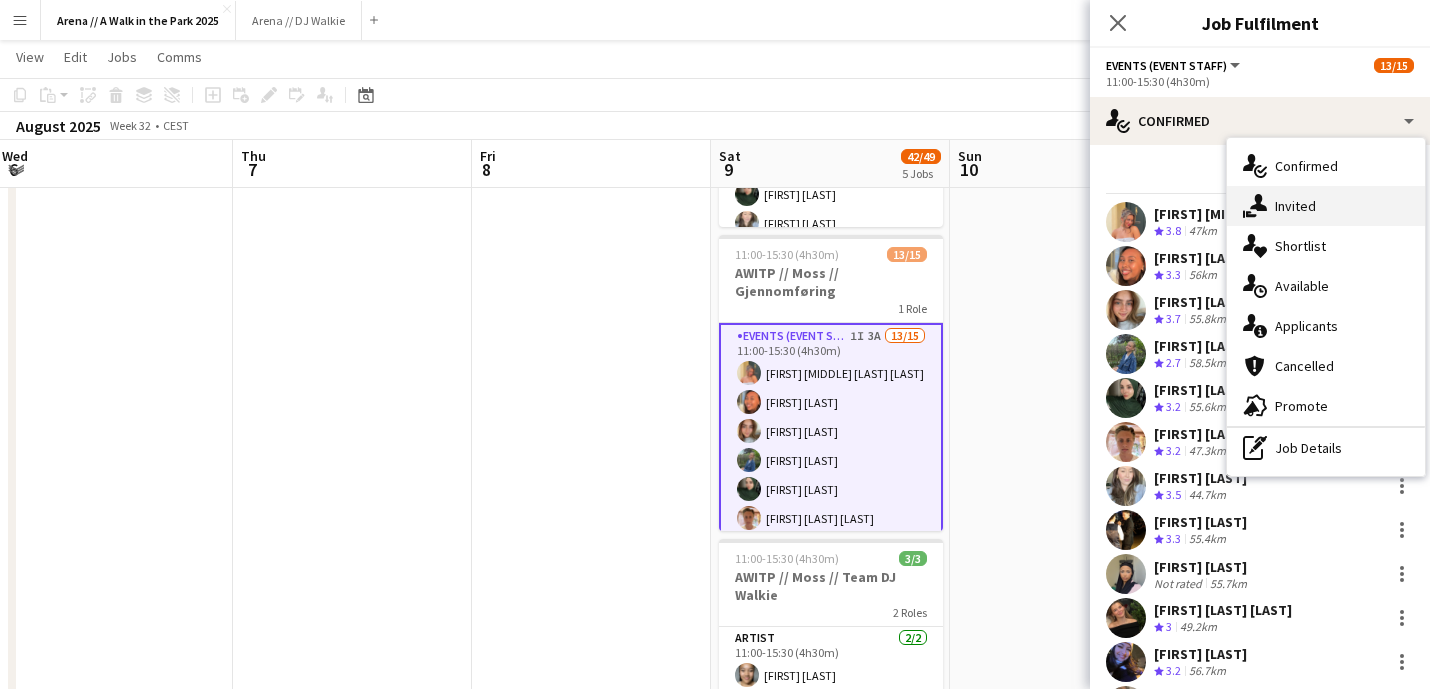 click on "single-neutral-actions-share-1
Invited" at bounding box center [1326, 206] 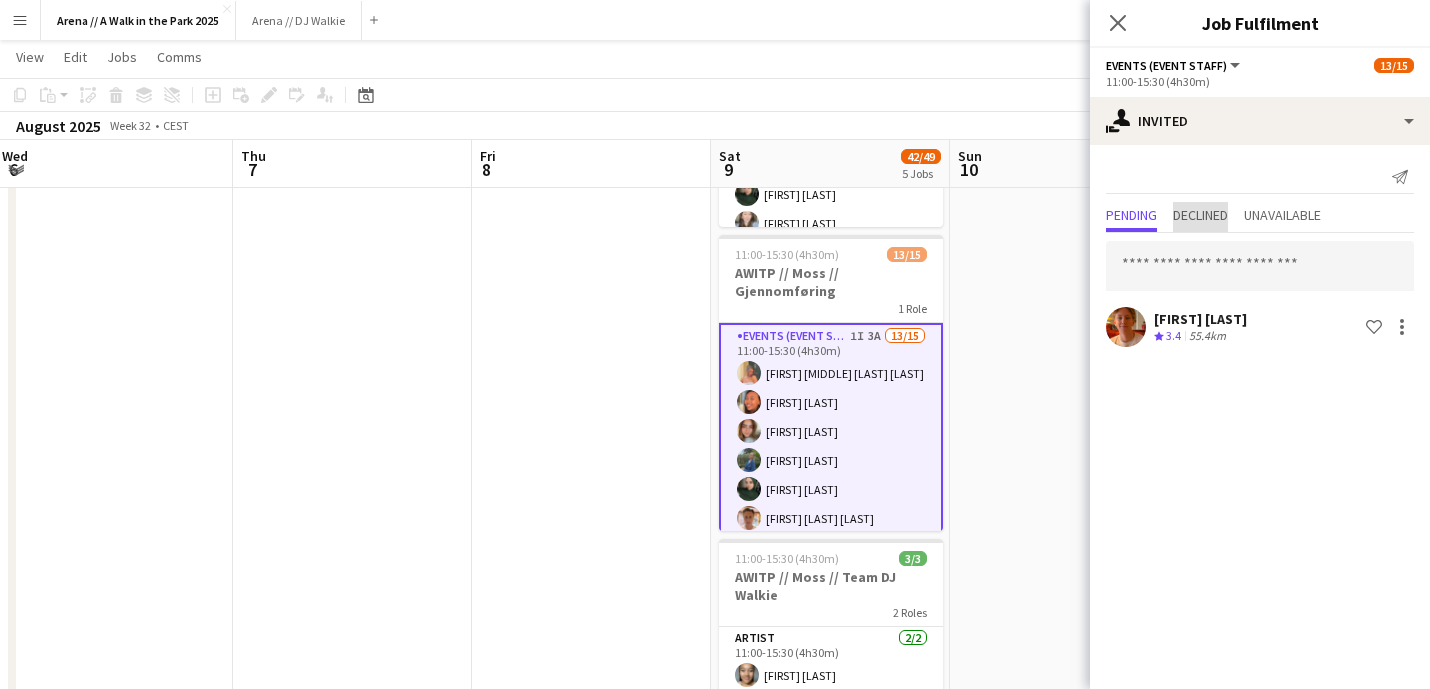 click on "Declined" at bounding box center [1200, 215] 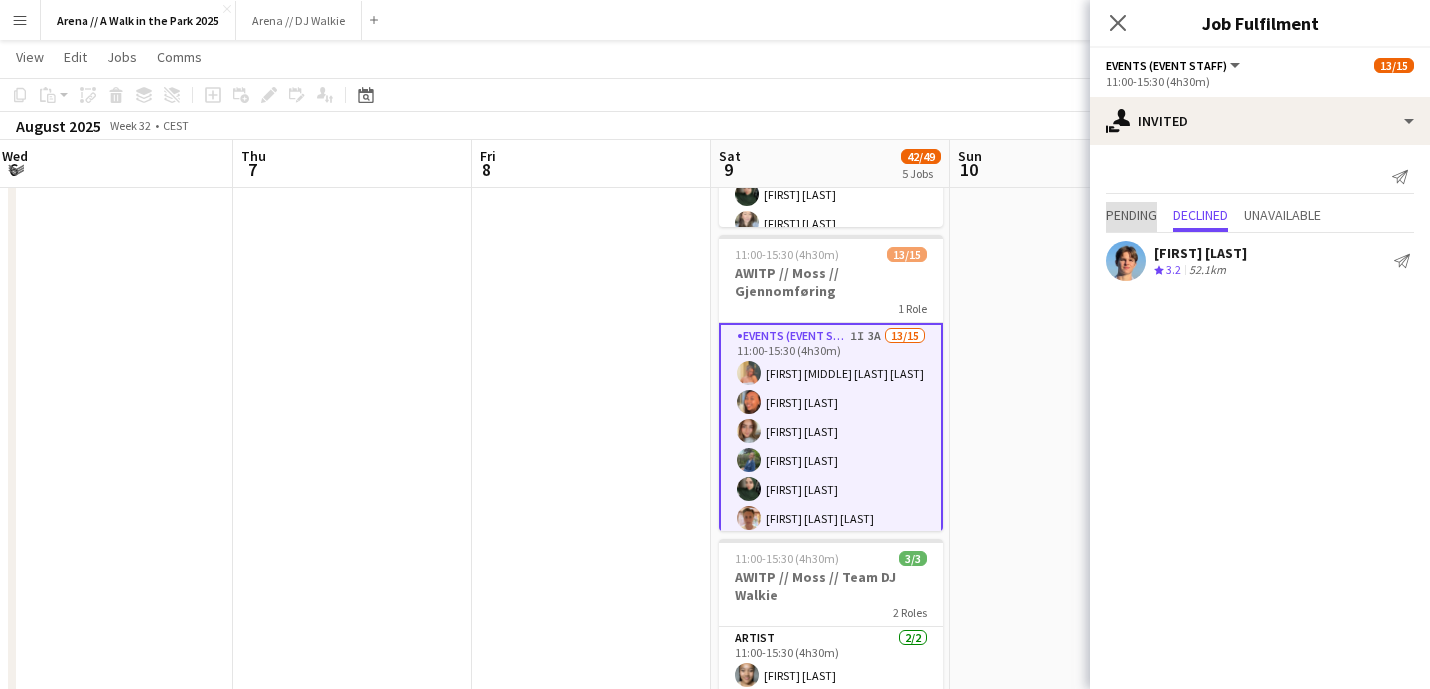 click on "Pending" at bounding box center [1131, 215] 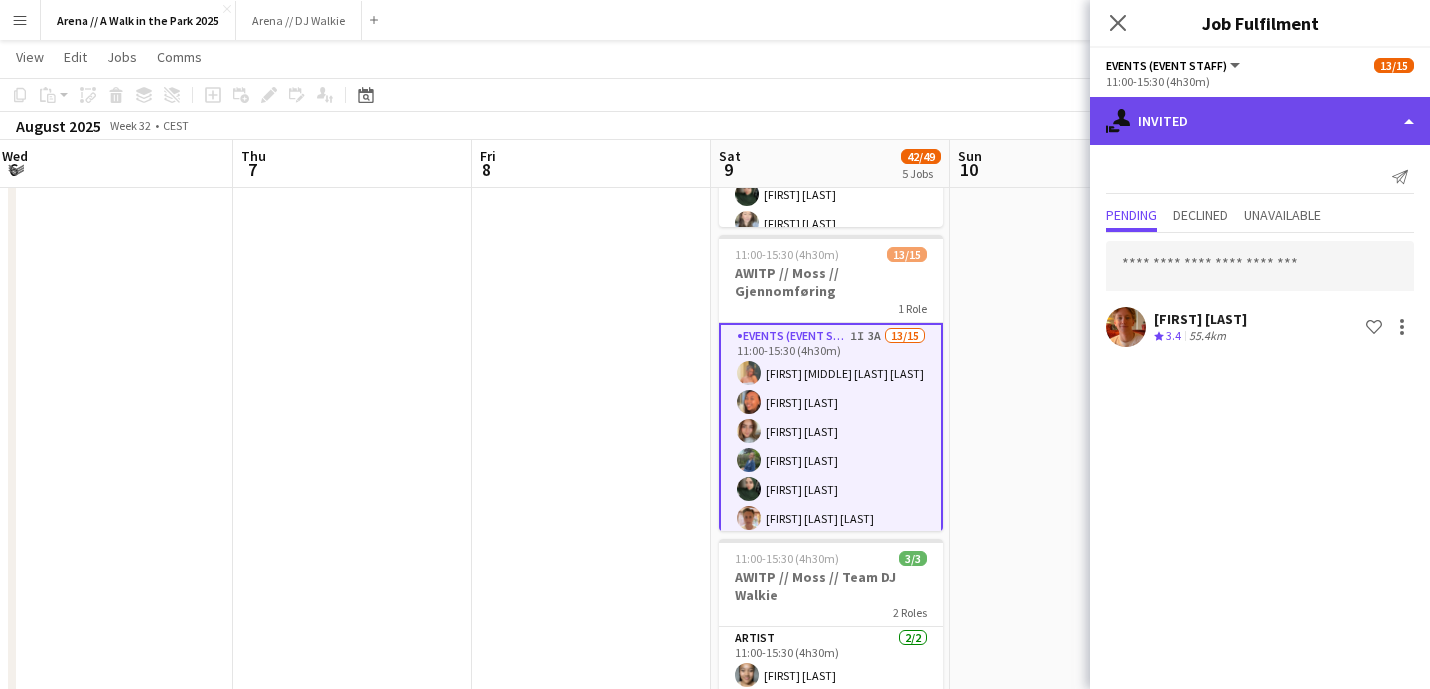 click on "single-neutral-actions-share-1
Invited" 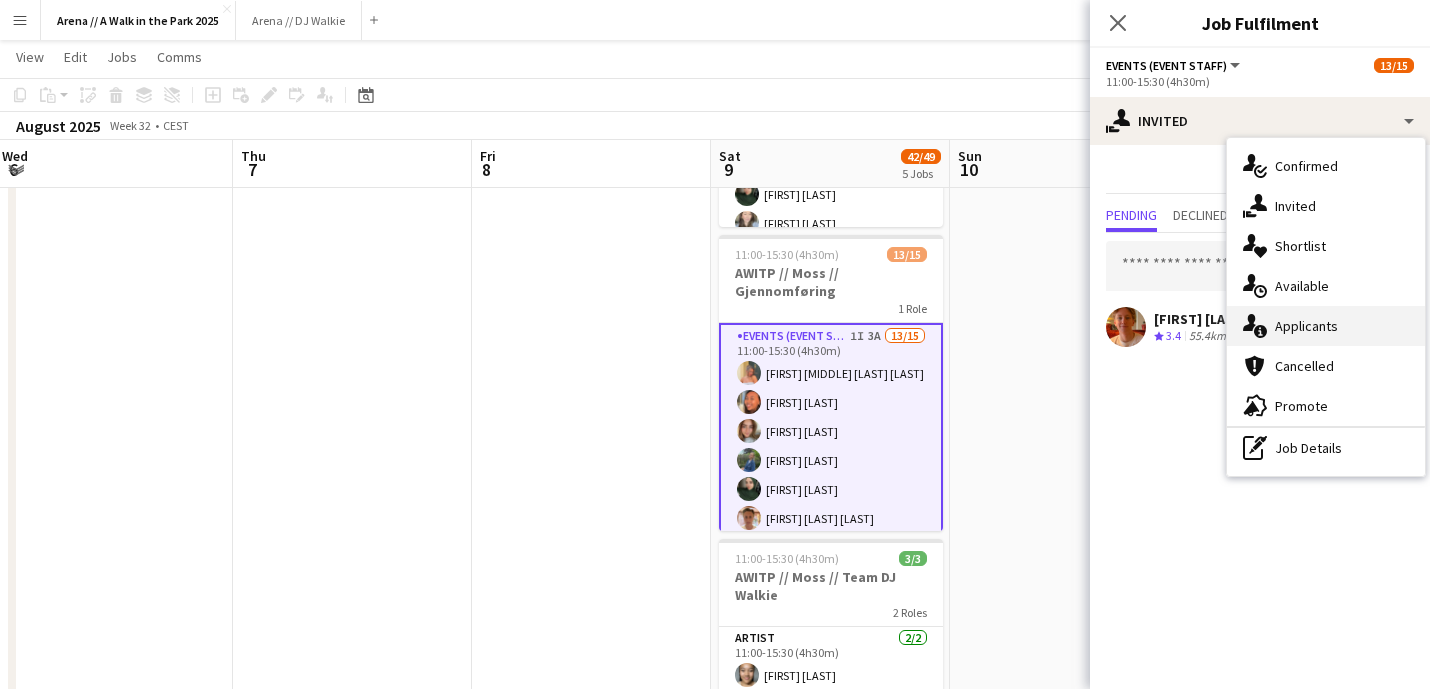 click on "single-neutral-actions-information
Applicants" at bounding box center [1326, 326] 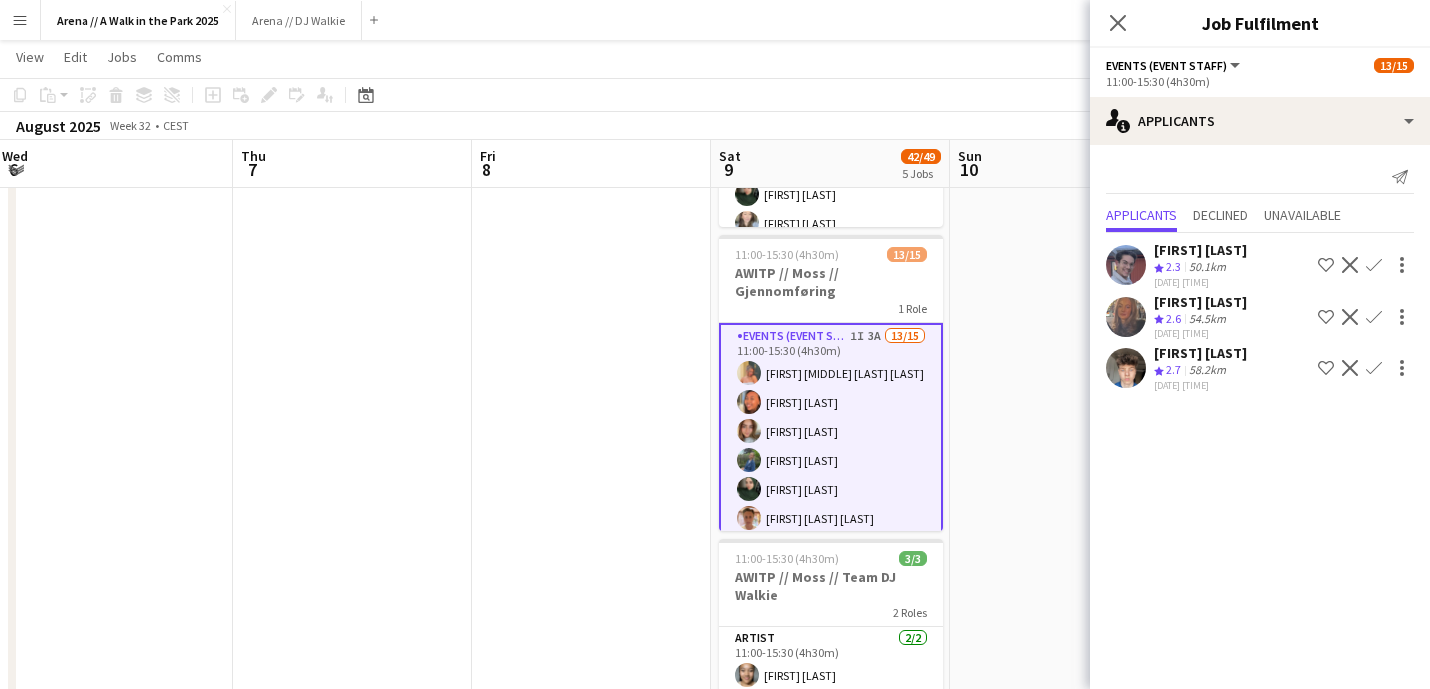 click at bounding box center [1069, 613] 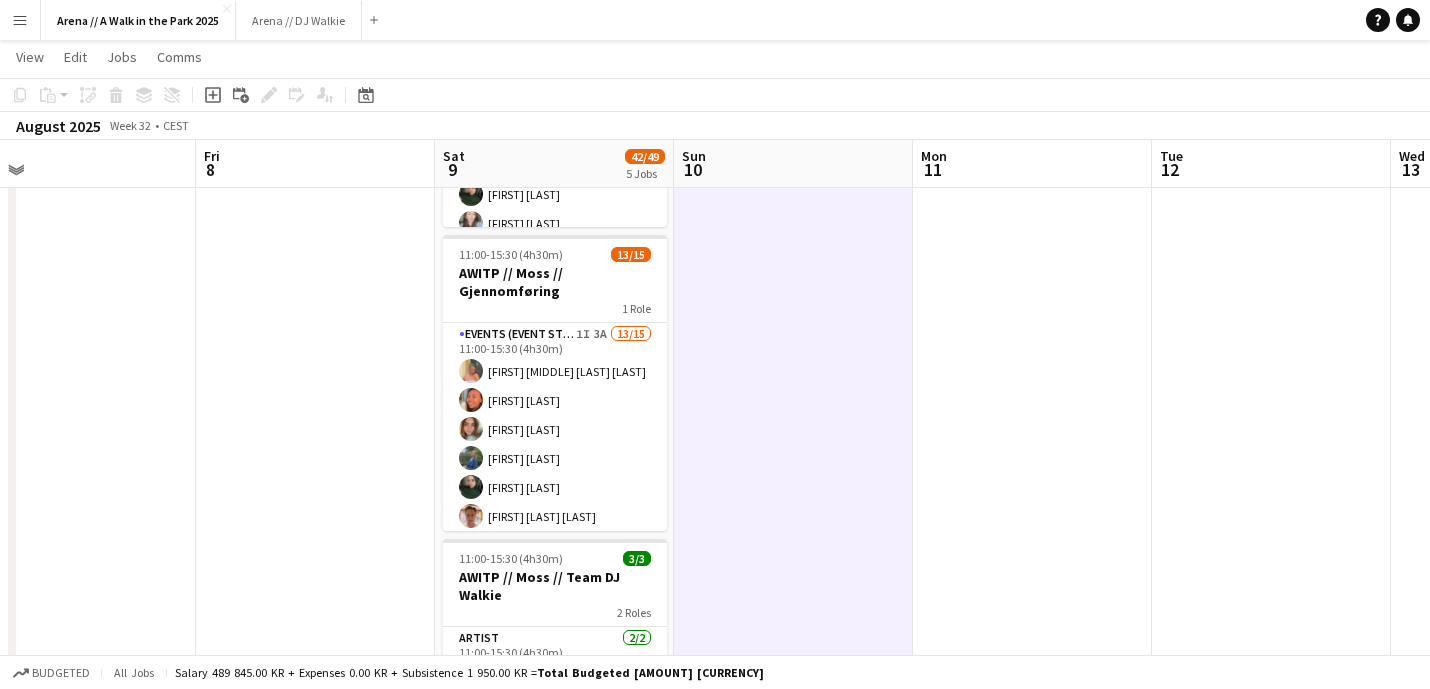 drag, startPoint x: 1248, startPoint y: 441, endPoint x: 719, endPoint y: 377, distance: 532.8574 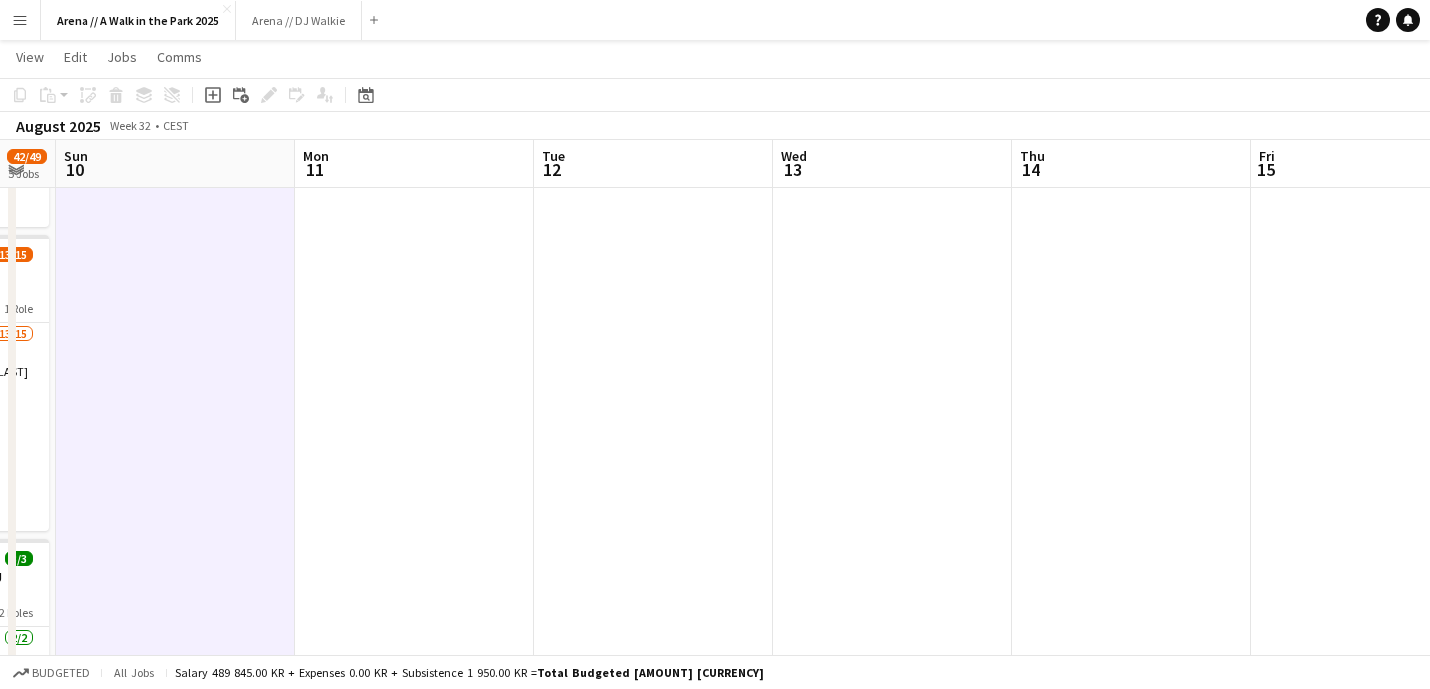 drag, startPoint x: 732, startPoint y: 474, endPoint x: 230, endPoint y: 436, distance: 503.4362 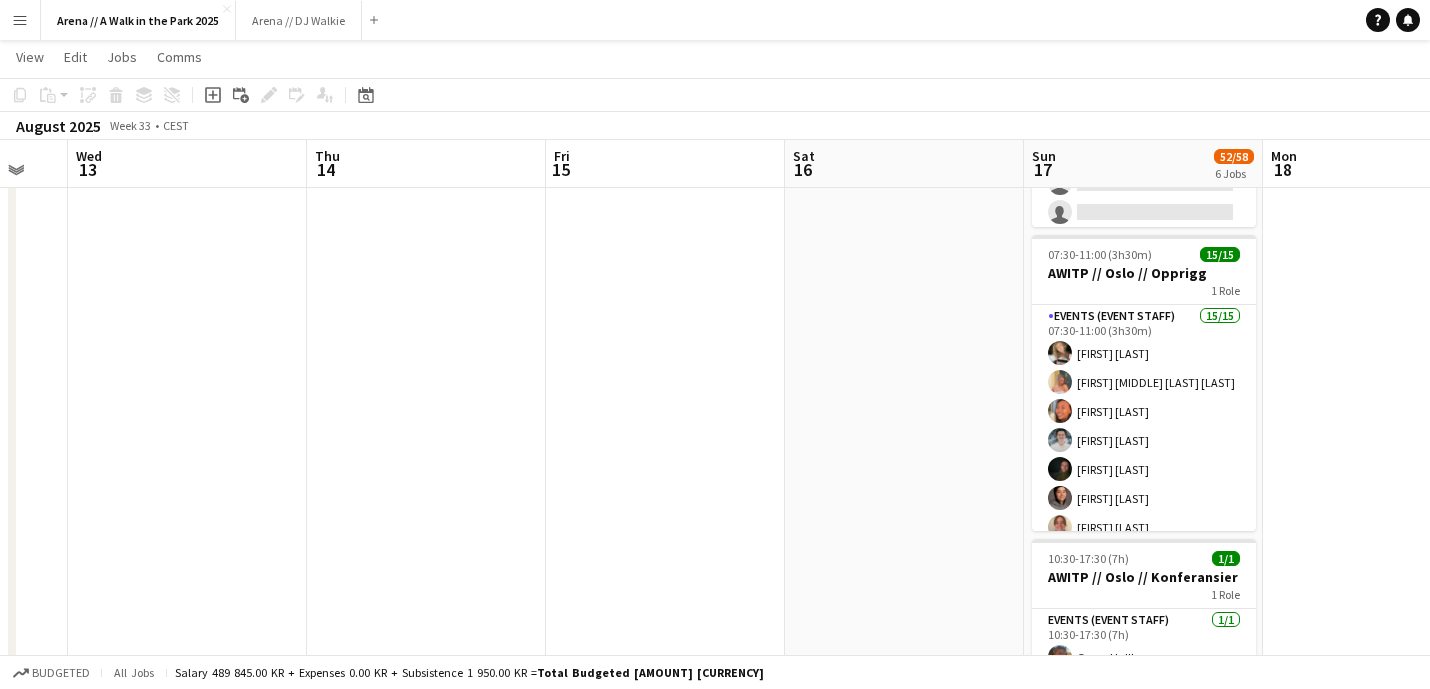 drag, startPoint x: 800, startPoint y: 443, endPoint x: 179, endPoint y: 442, distance: 621.0008 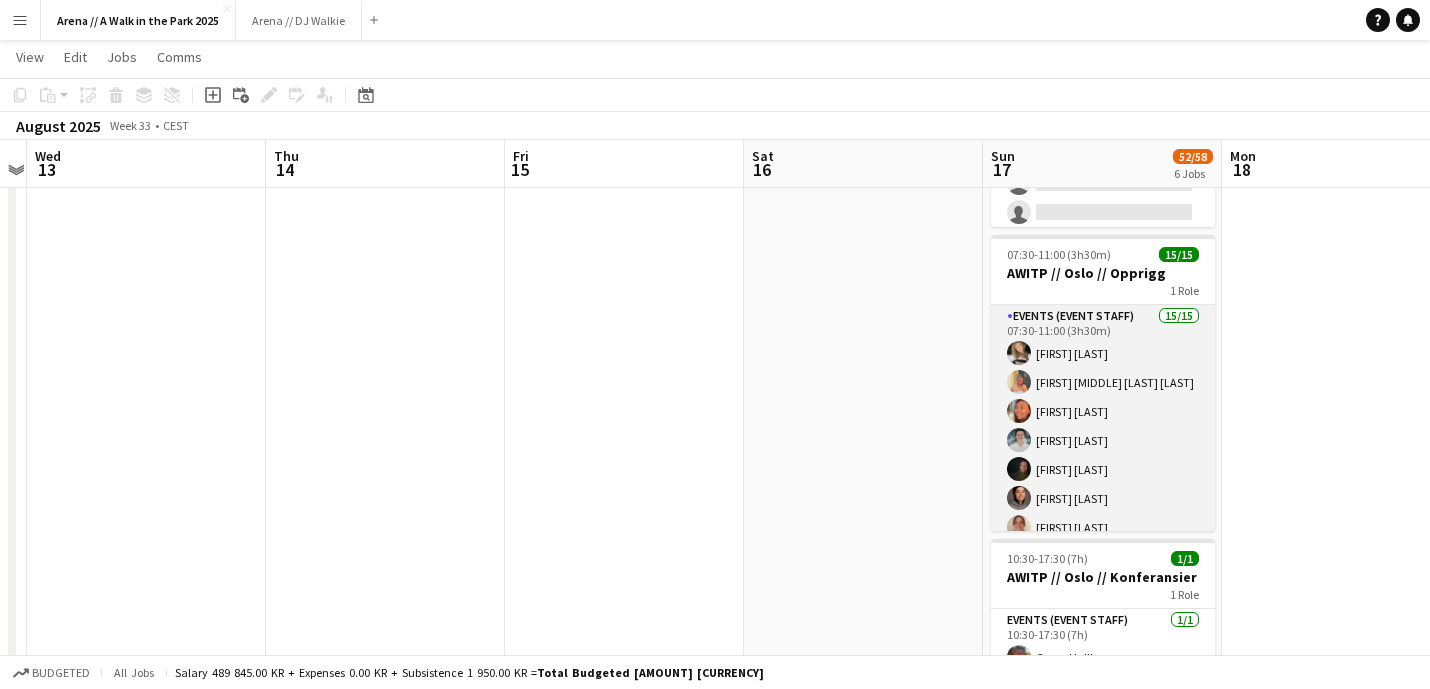 scroll, scrollTop: 248, scrollLeft: 0, axis: vertical 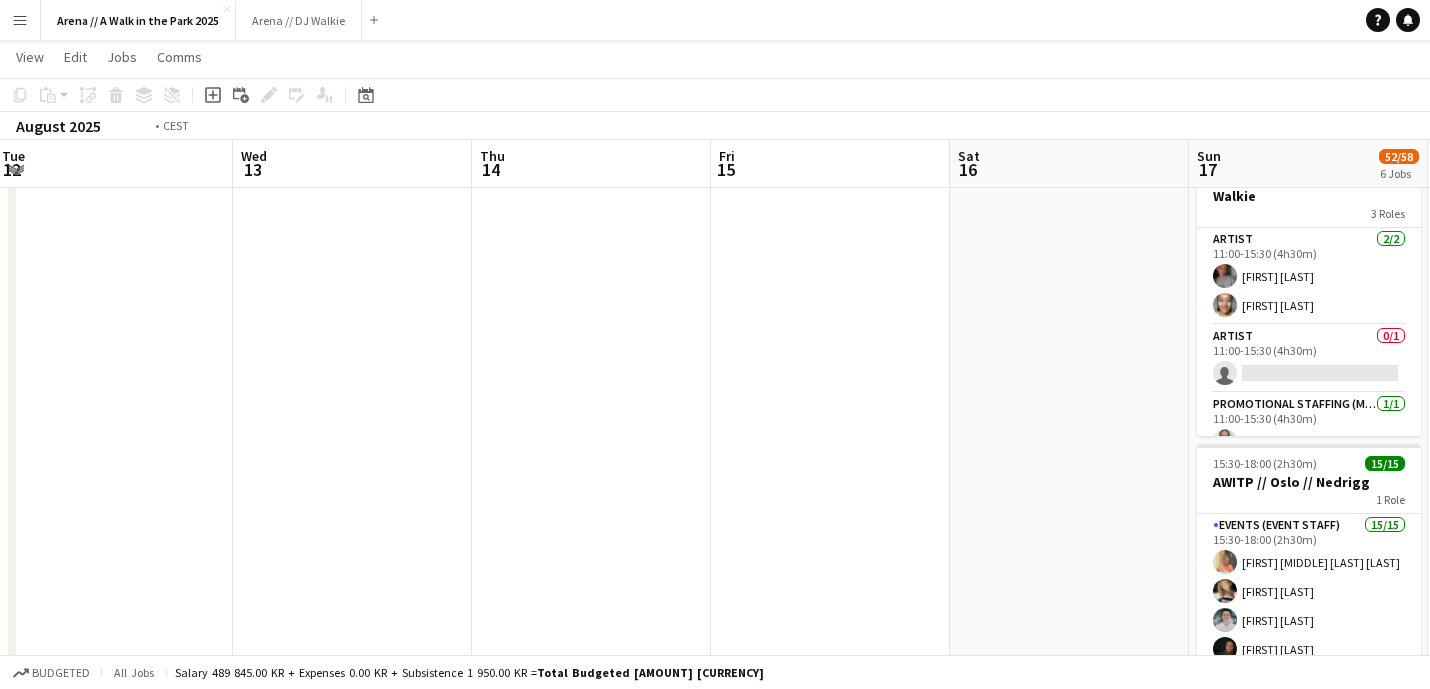 drag, startPoint x: 716, startPoint y: 328, endPoint x: 1440, endPoint y: 344, distance: 724.17676 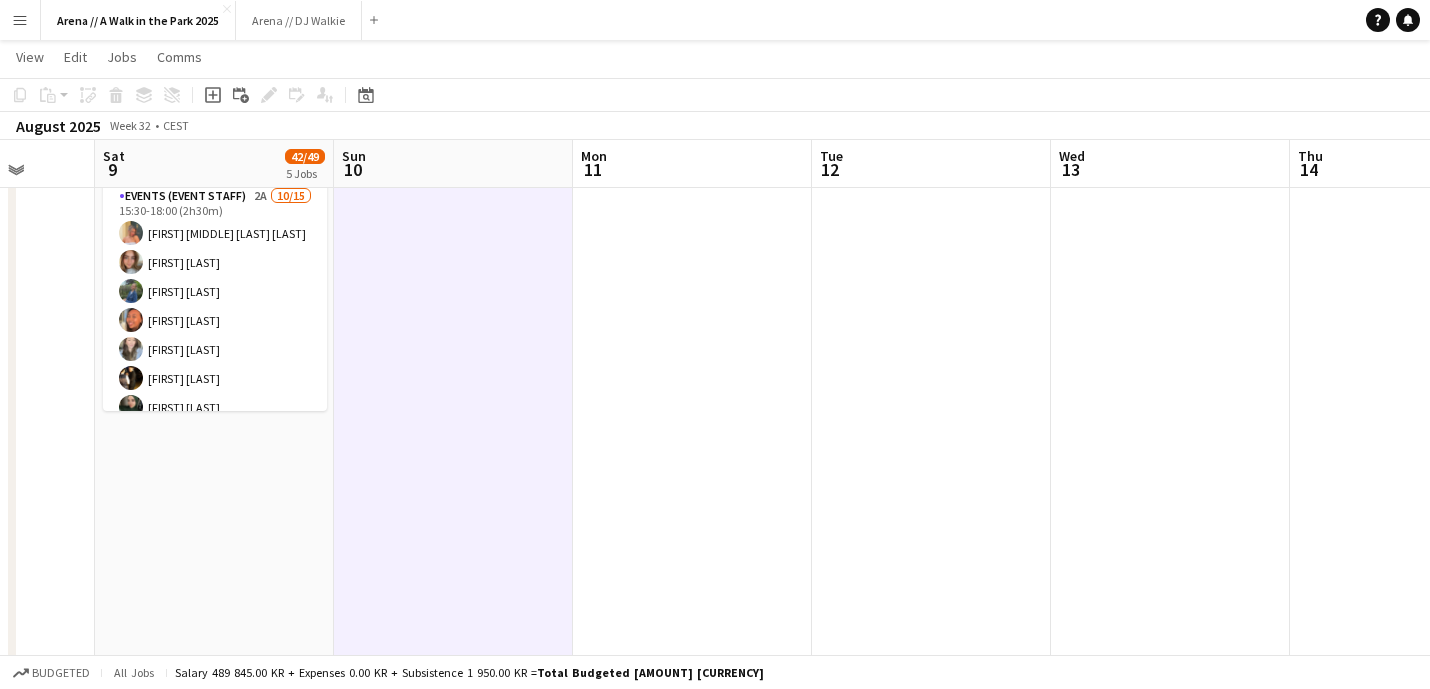drag, startPoint x: 498, startPoint y: 396, endPoint x: 1060, endPoint y: 394, distance: 562.00354 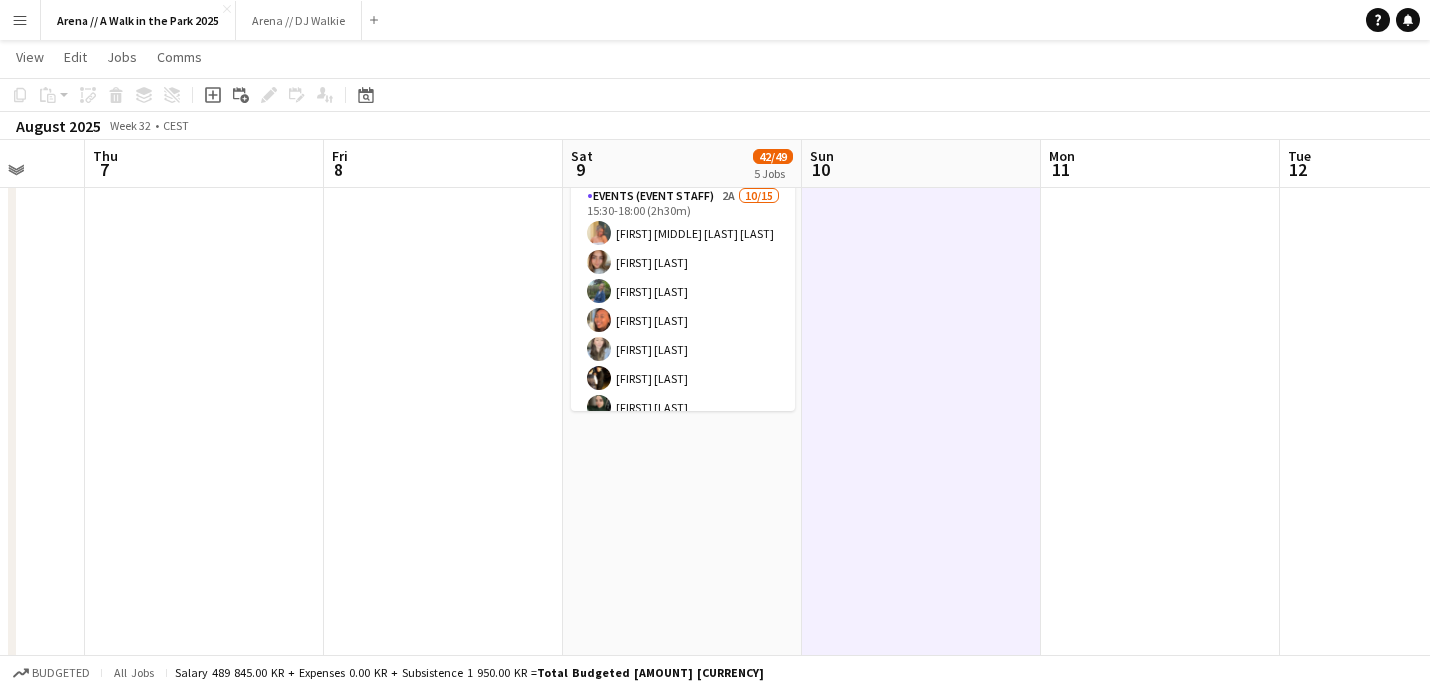 scroll, scrollTop: 0, scrollLeft: 629, axis: horizontal 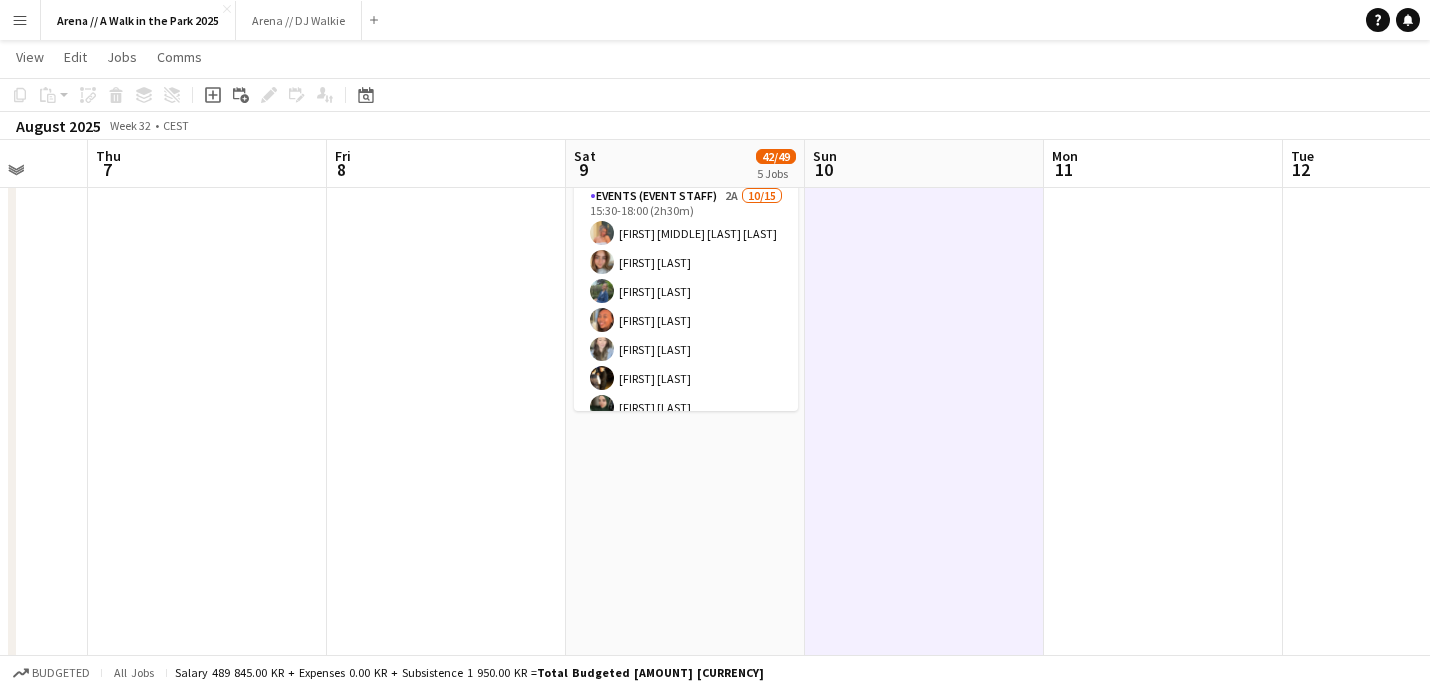 drag, startPoint x: 418, startPoint y: 440, endPoint x: 643, endPoint y: 454, distance: 225.43513 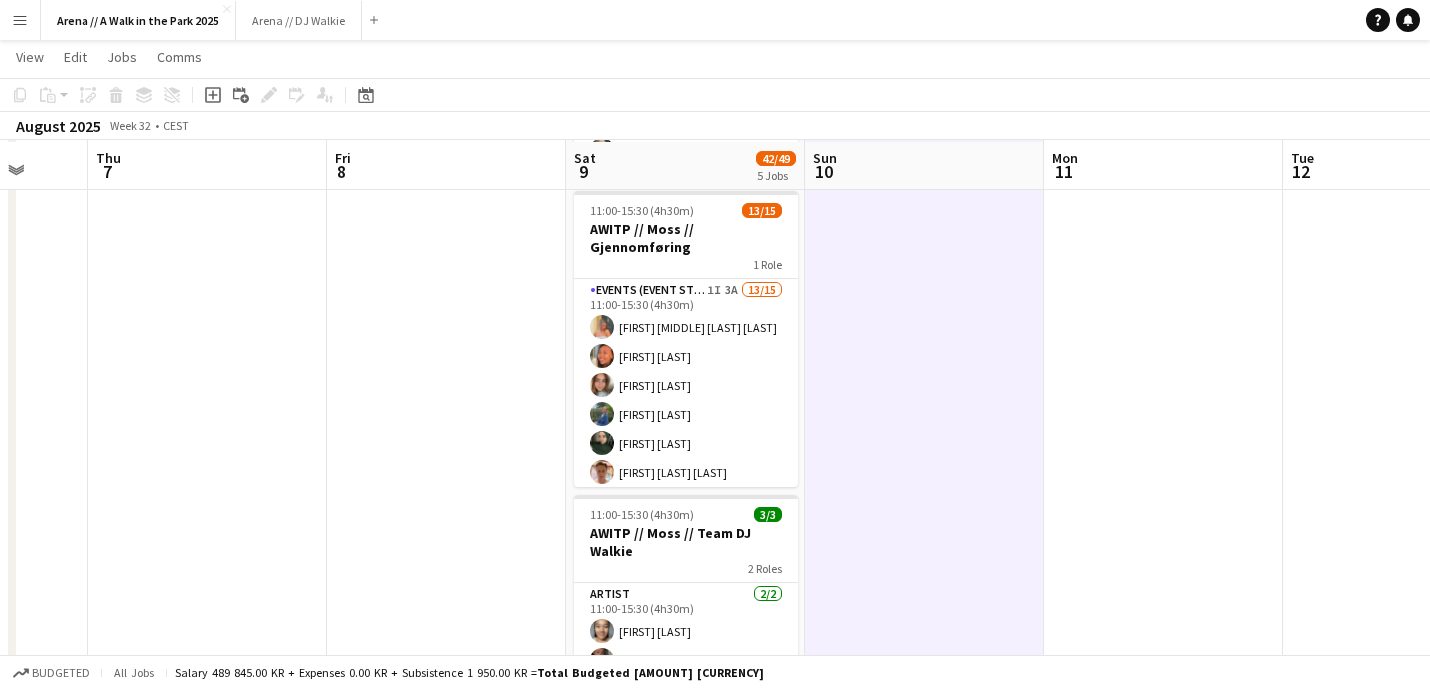 scroll, scrollTop: 344, scrollLeft: 0, axis: vertical 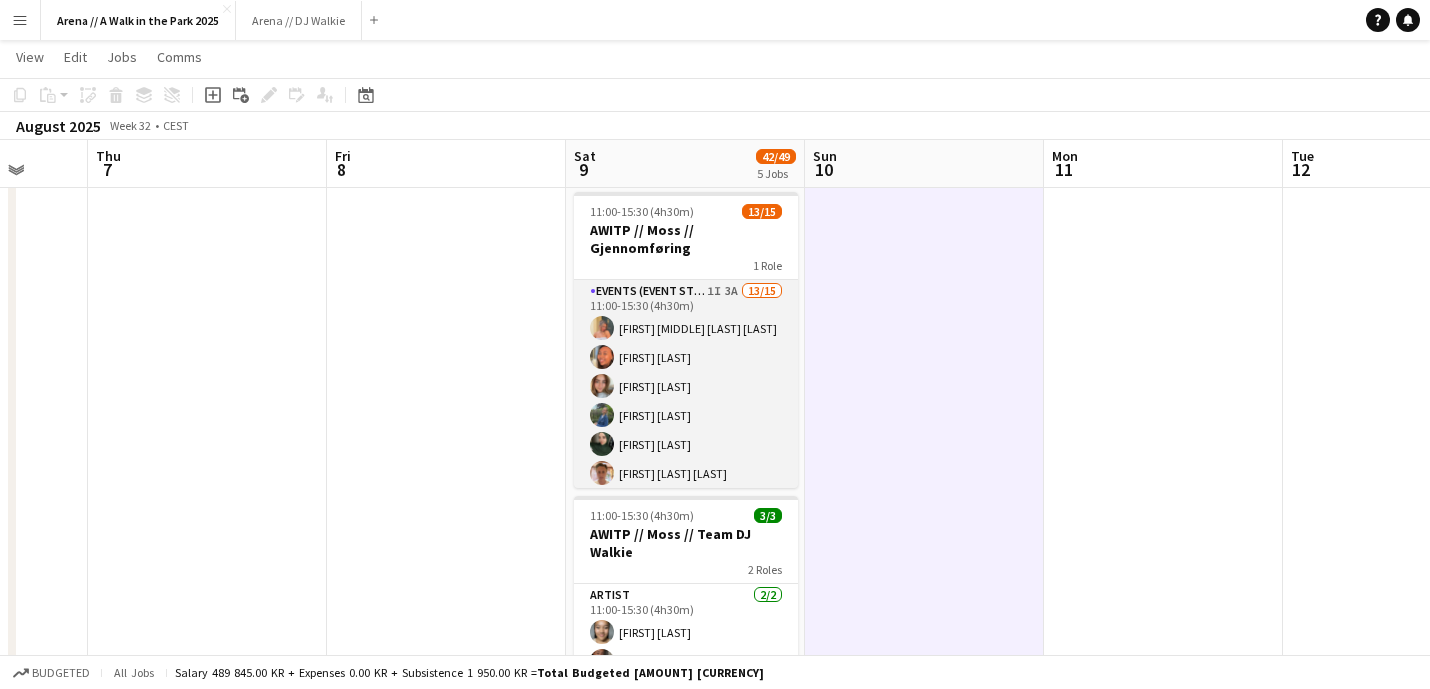 click on "Events (Event Staff) 1I 3A 13/15 11:00-15:30 (4h30m)
[FIRST] [MIDDLE] [LAST] [LAST] [FIRST] [LAST] [FIRST] [LAST] [FIRST] [LAST] [FIRST] [LAST] [FIRST] [LAST] [FIRST] [LAST] [FIRST] [LAST] [FIRST] [LAST] [FIRST] [LAST] [FIRST] [LAST] [FIRST] [LAST] [FIRST] [LAST]
single-neutral-actions
single-neutral-actions" at bounding box center [686, 517] 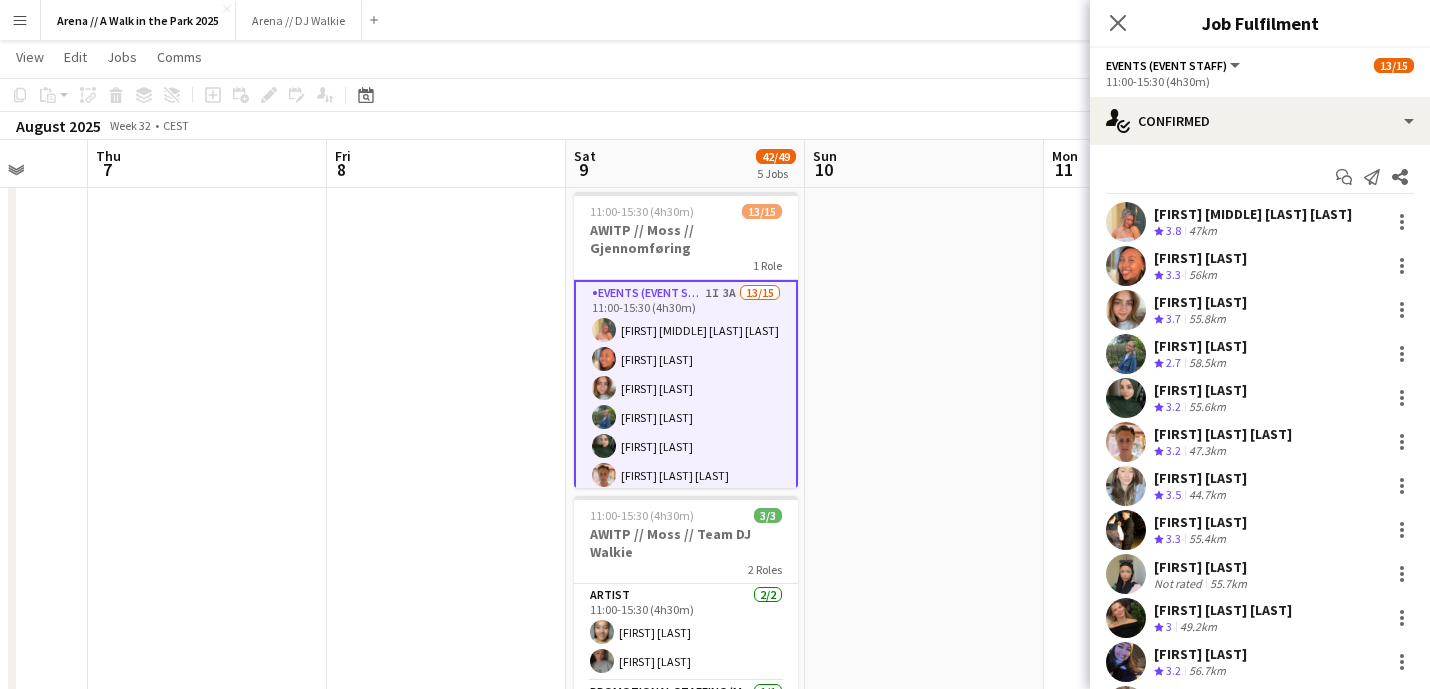 scroll, scrollTop: 227, scrollLeft: 0, axis: vertical 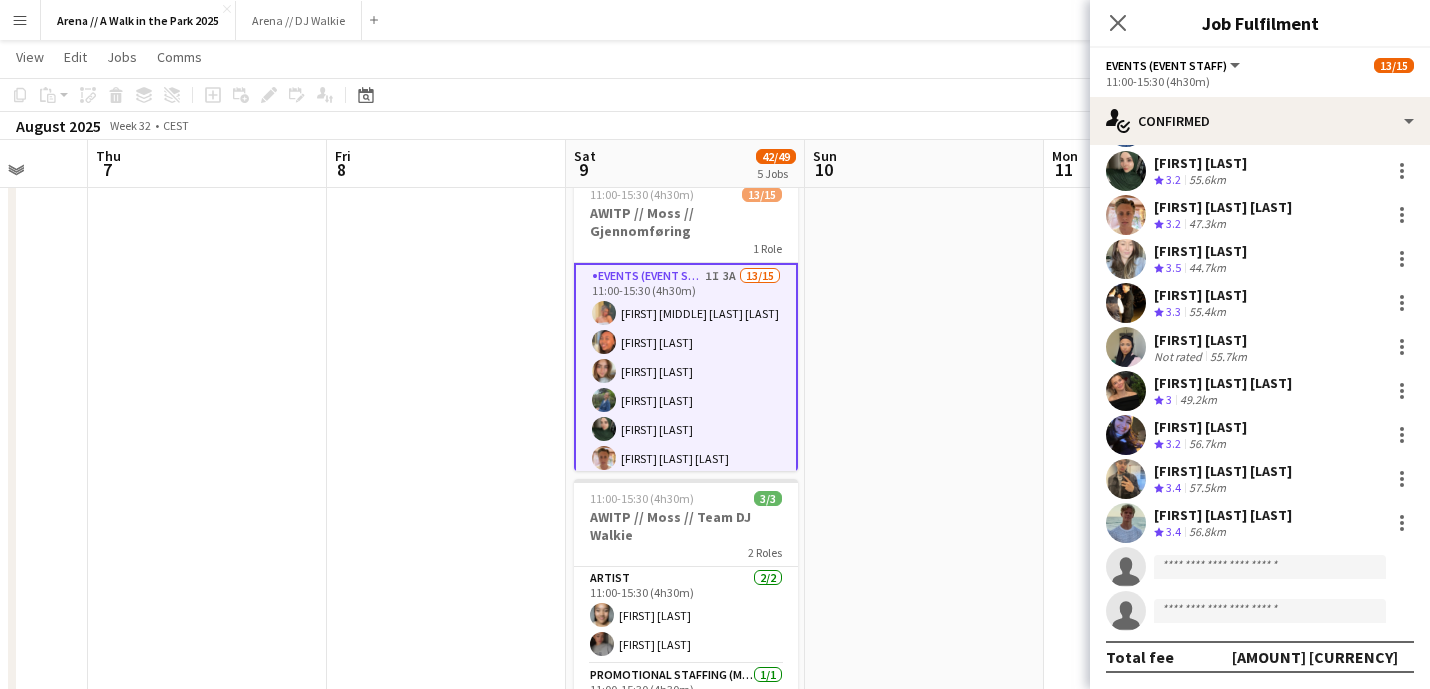 click at bounding box center (924, 726) 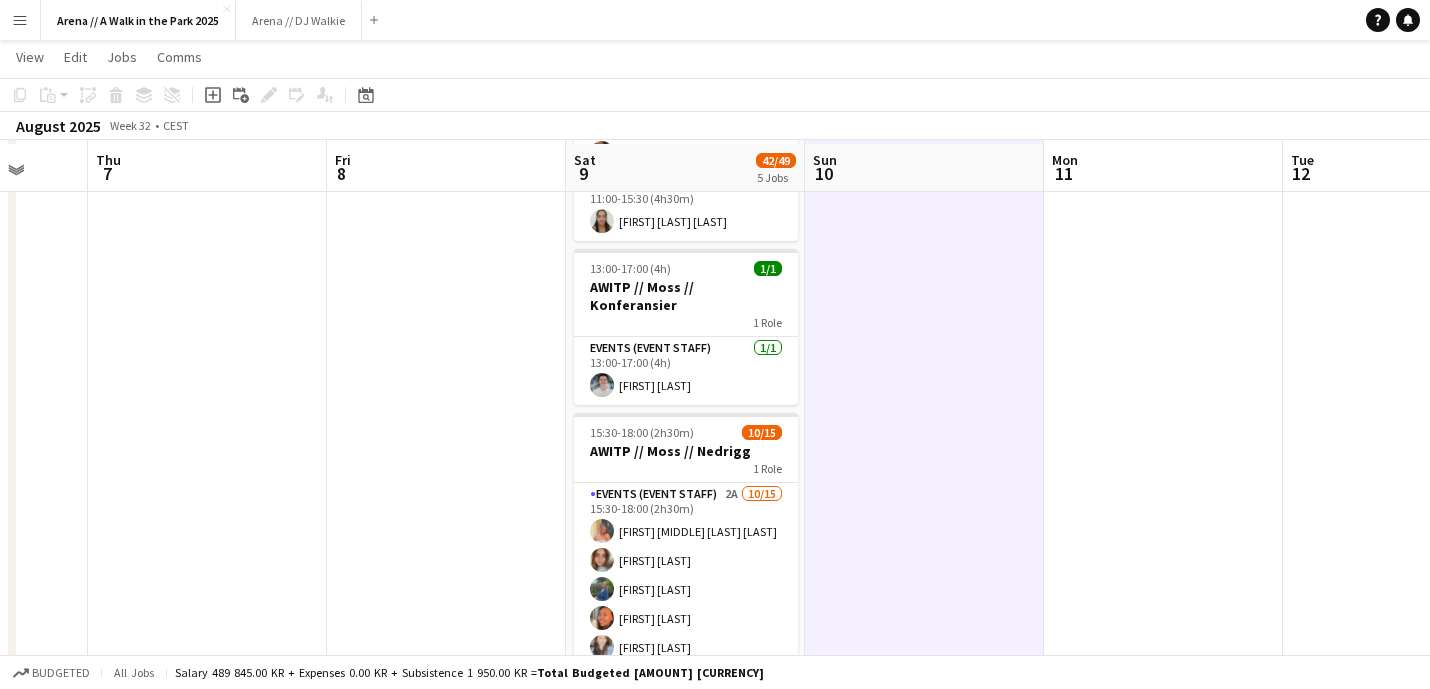 scroll, scrollTop: 856, scrollLeft: 0, axis: vertical 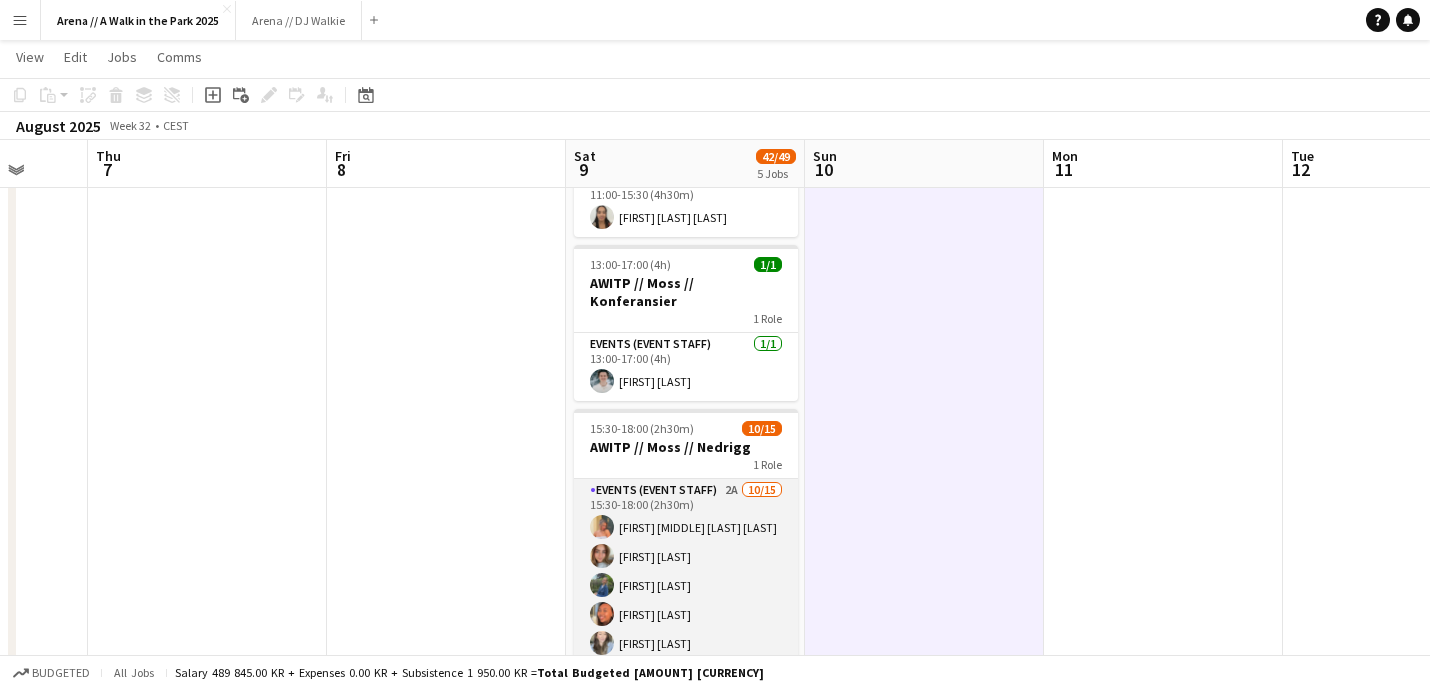 click on "Events (Event Staff) 2A 10/15 15:30-18:00 (2h30m)
[FIRST] [MIDDLE] [LAST] [LAST] [FIRST] [LAST] [FIRST] [LAST] [FIRST] [LAST] [FIRST] [LAST] [FIRST] [LAST] [FIRST] [LAST] [FIRST] [LAST] [FIRST] [LAST] [FIRST] [LAST]
single-neutral-actions
single-neutral-actions
single-neutral-actions
single-neutral-actions
single-neutral-actions" at bounding box center (686, 716) 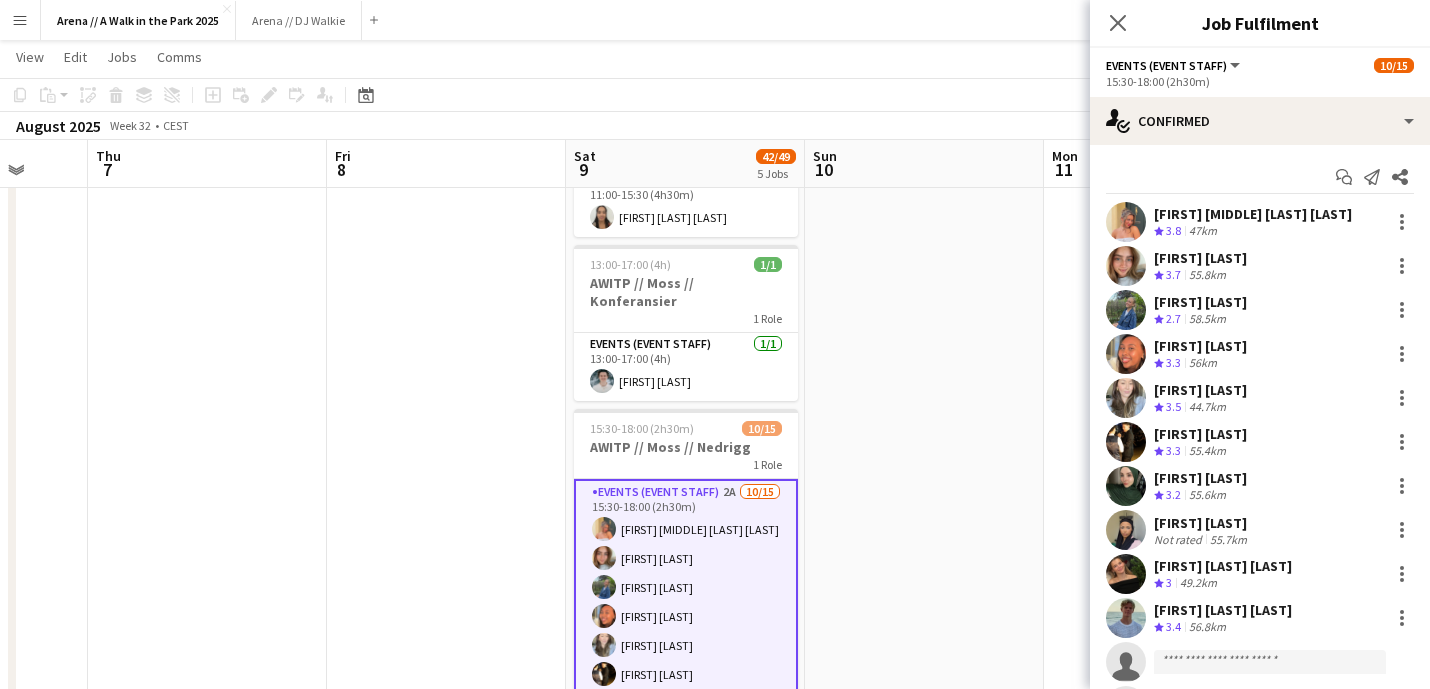 scroll, scrollTop: 227, scrollLeft: 0, axis: vertical 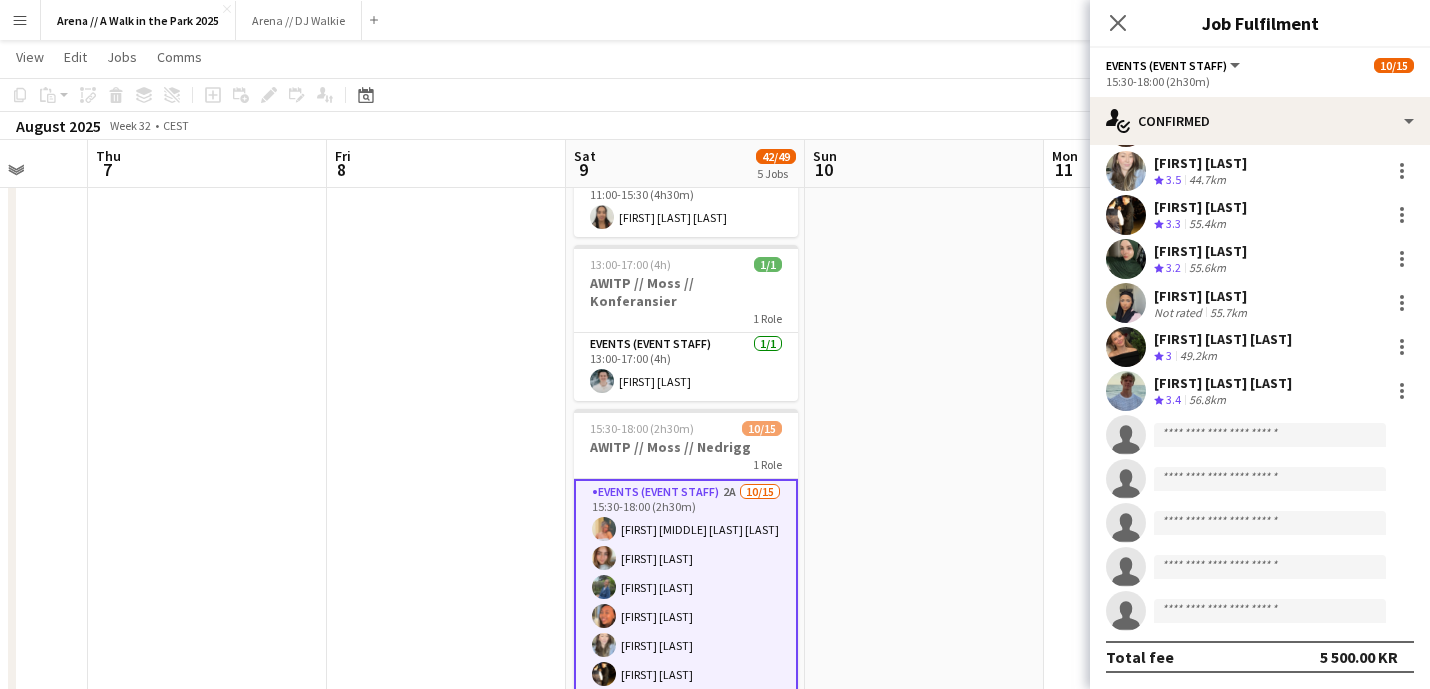 click at bounding box center (924, 231) 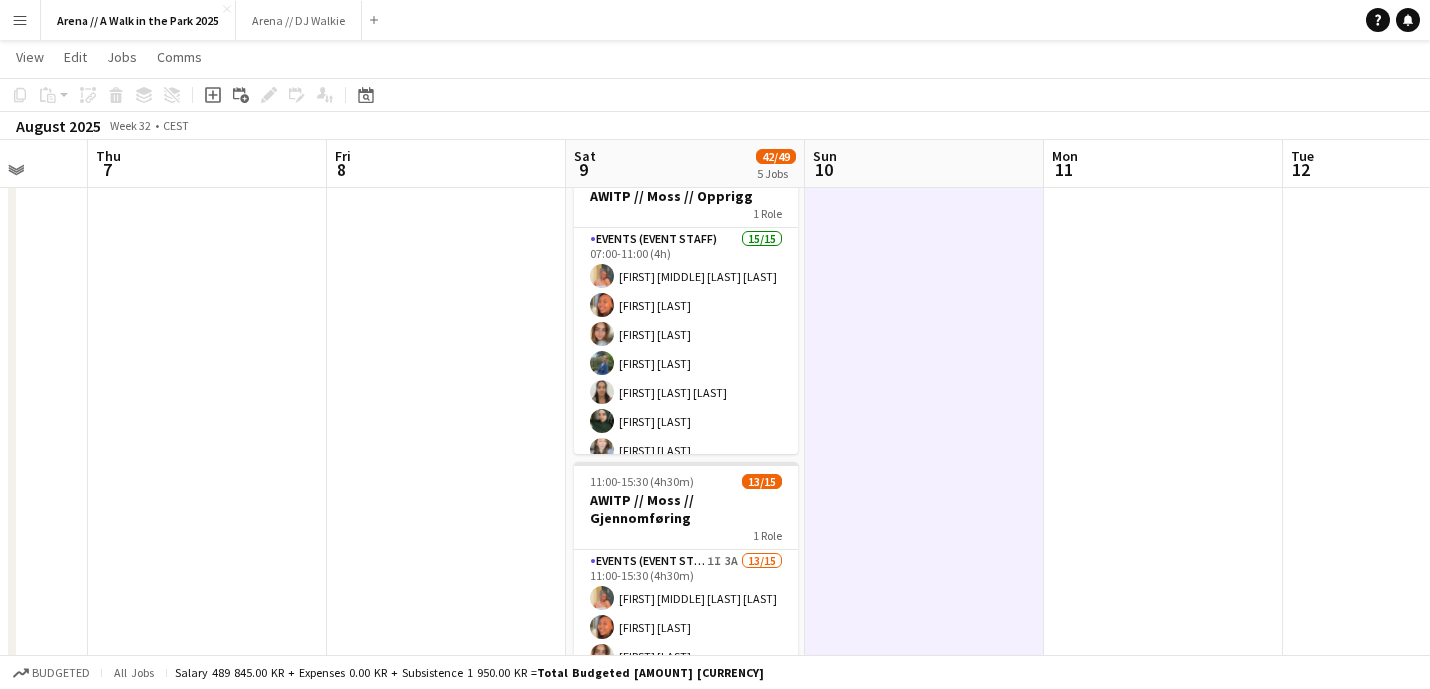 scroll, scrollTop: 202, scrollLeft: 0, axis: vertical 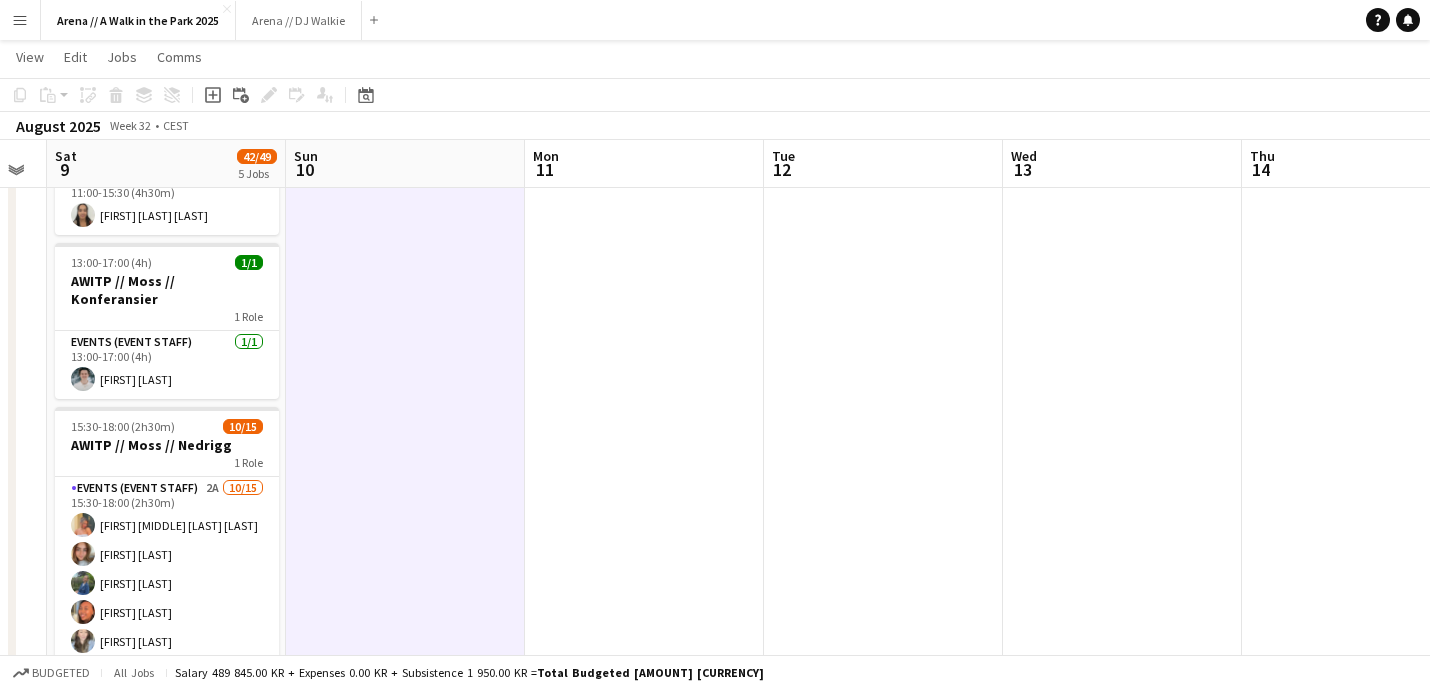 drag, startPoint x: 1340, startPoint y: 503, endPoint x: 820, endPoint y: 421, distance: 526.42566 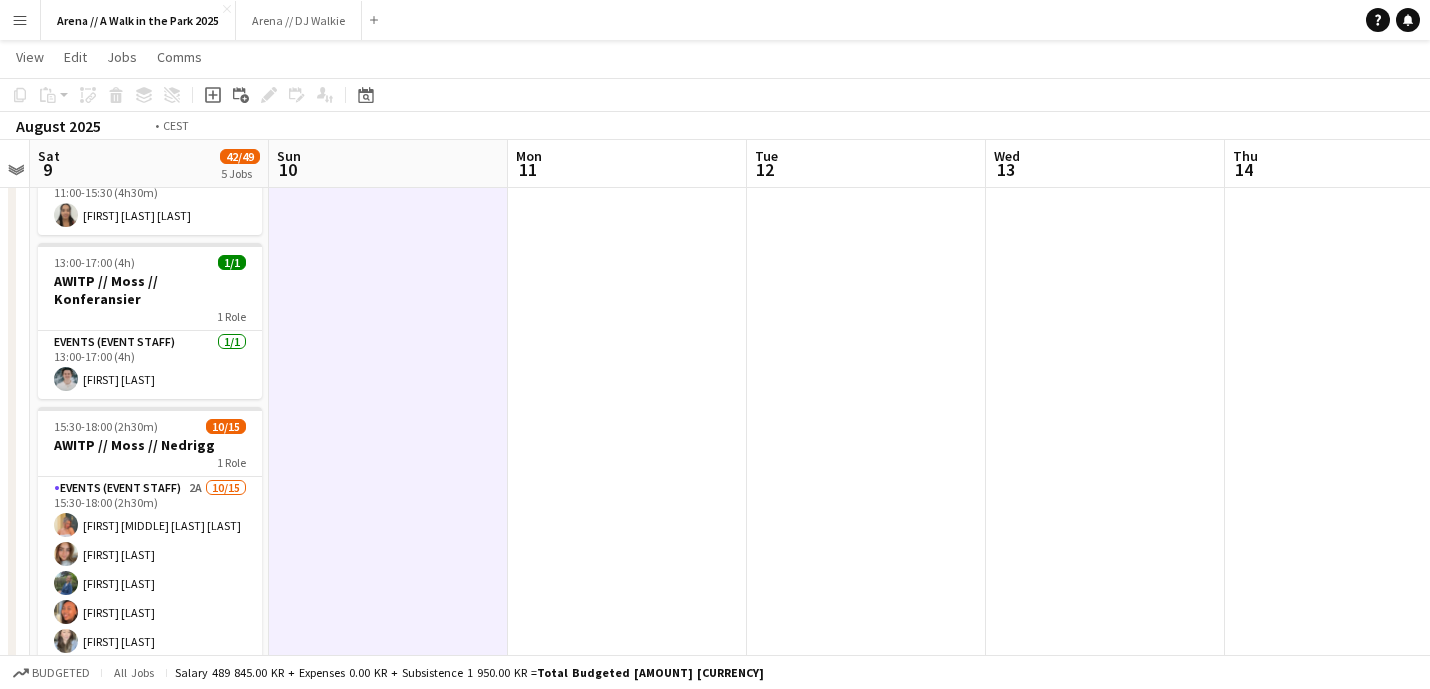 drag, startPoint x: 995, startPoint y: 459, endPoint x: 237, endPoint y: 491, distance: 758.6752 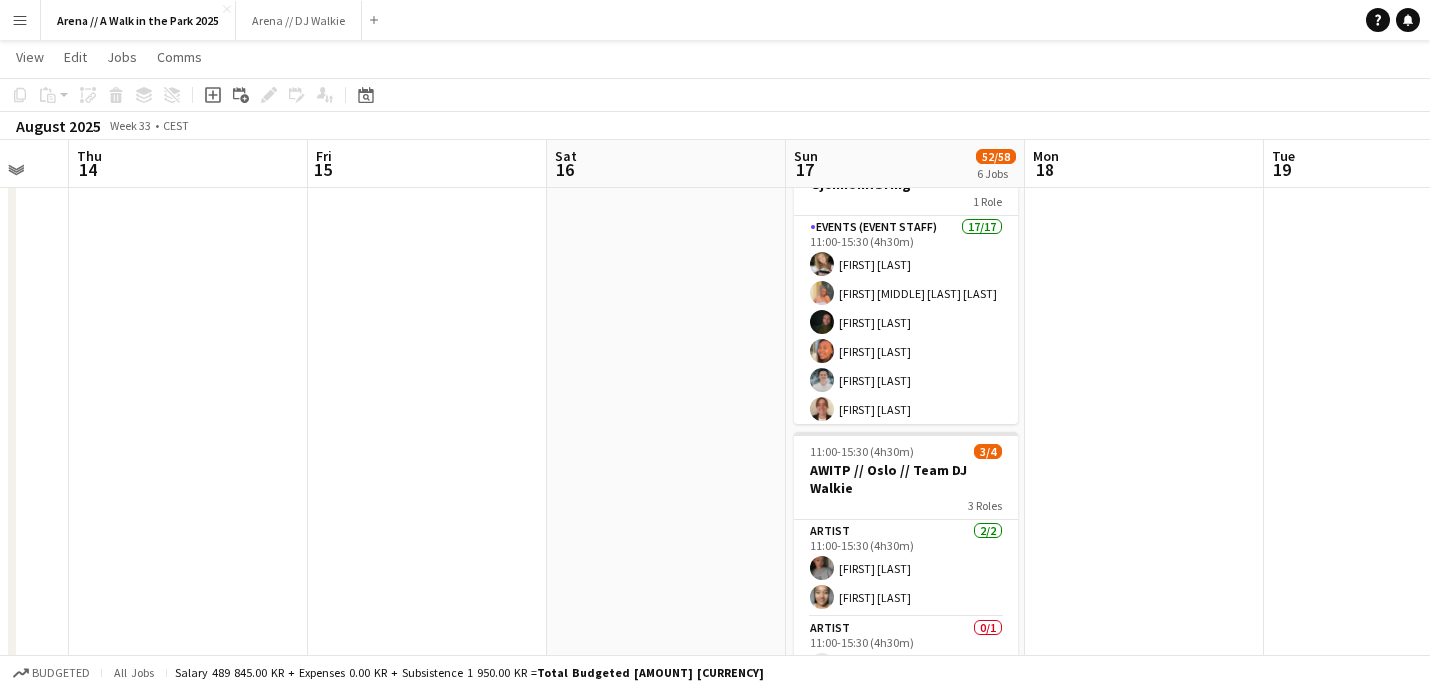 scroll, scrollTop: 0, scrollLeft: 756, axis: horizontal 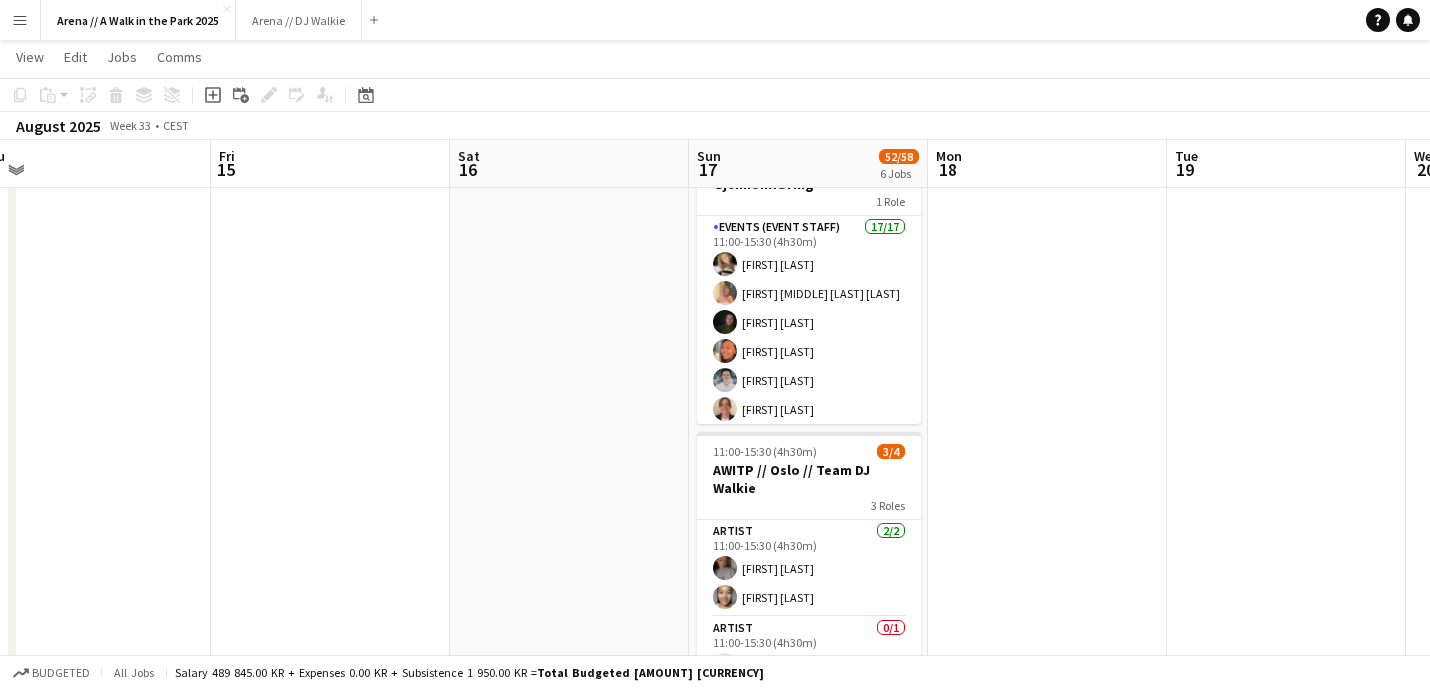 drag, startPoint x: 821, startPoint y: 448, endPoint x: 286, endPoint y: 446, distance: 535.0037 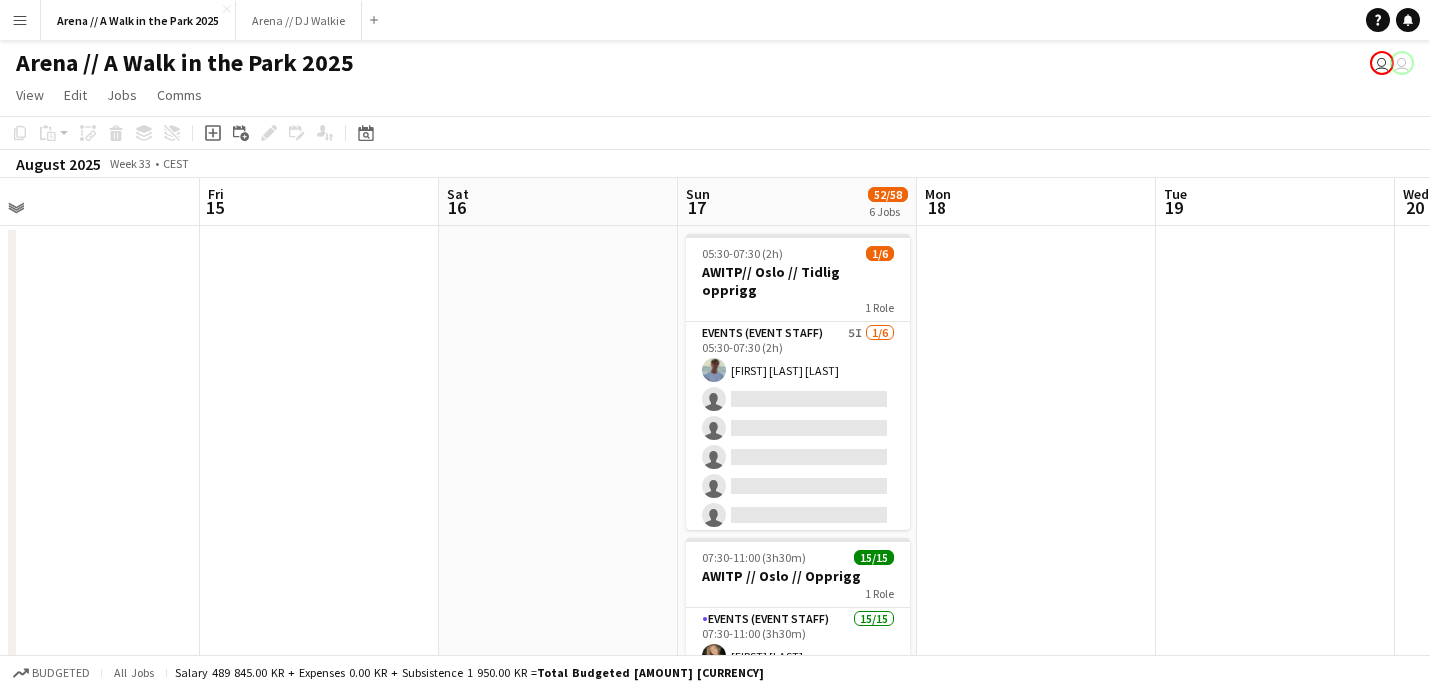 scroll, scrollTop: 80, scrollLeft: 0, axis: vertical 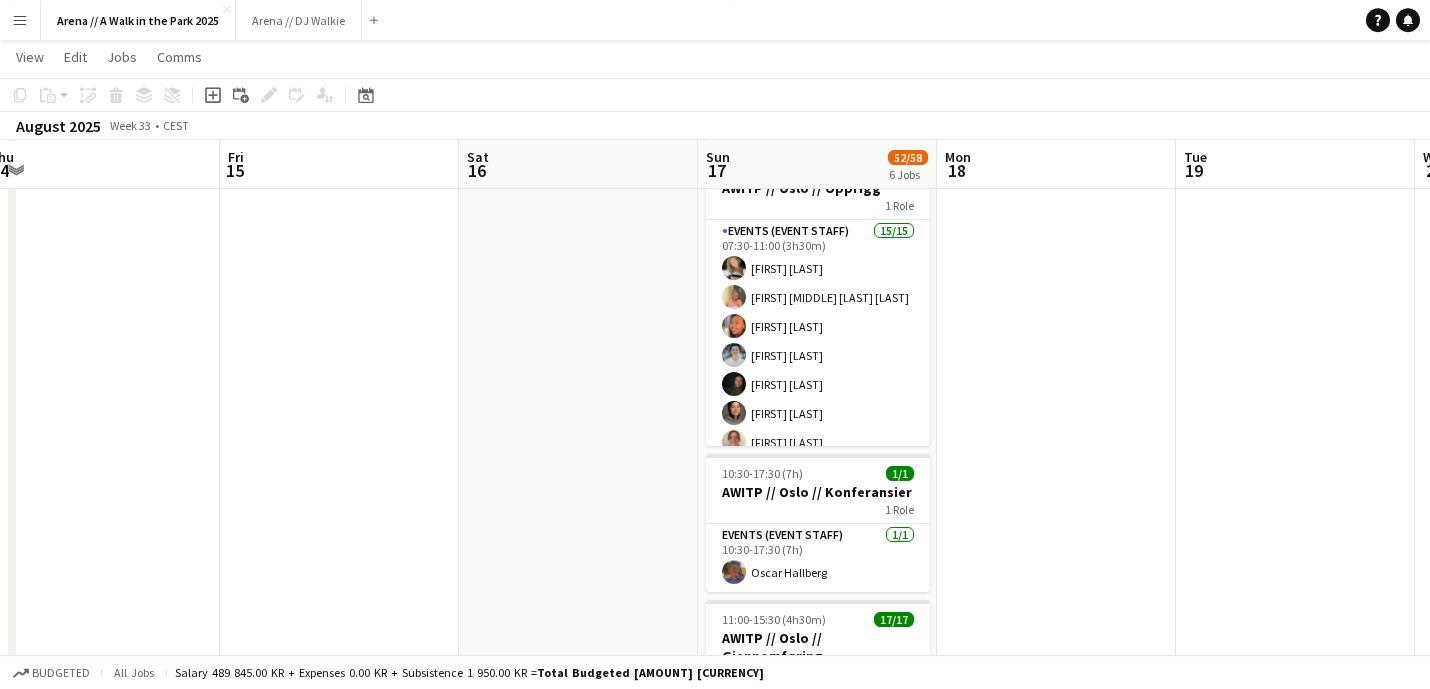 drag, startPoint x: 1026, startPoint y: 445, endPoint x: 1046, endPoint y: 186, distance: 259.77106 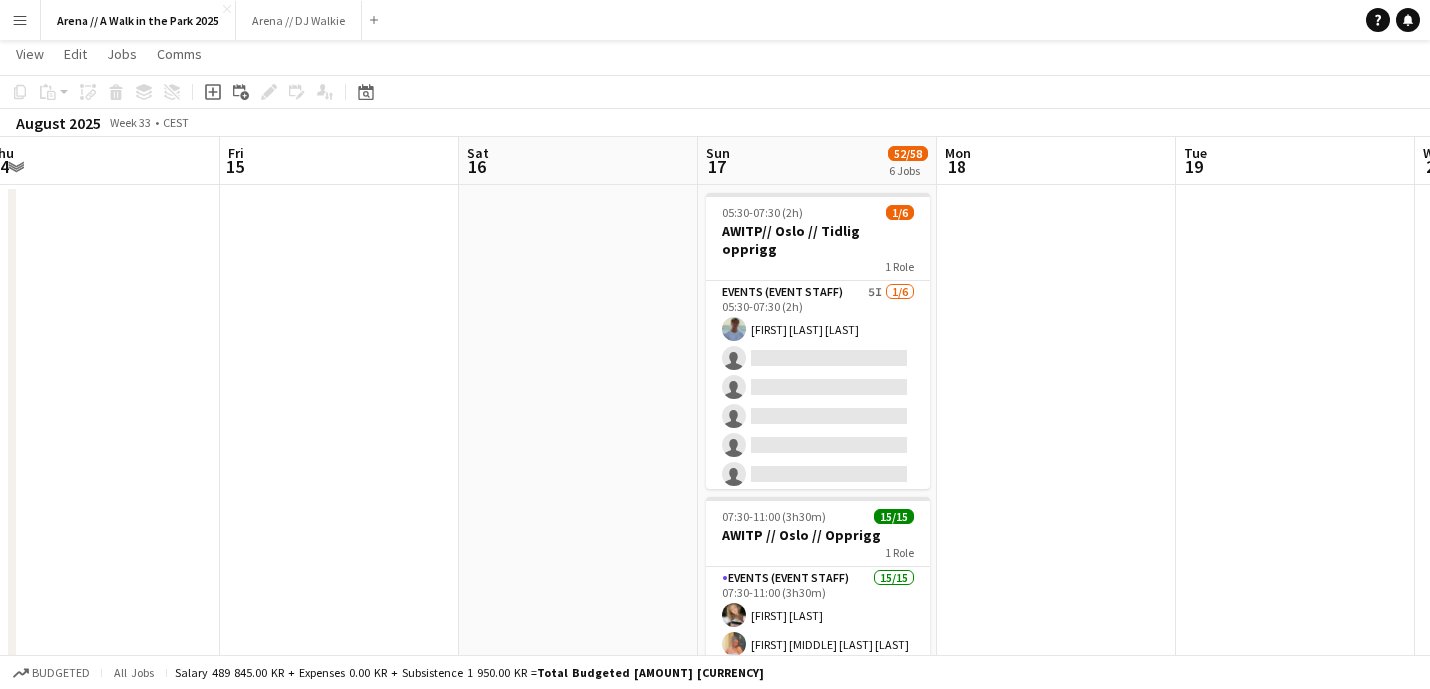 scroll, scrollTop: 132, scrollLeft: 0, axis: vertical 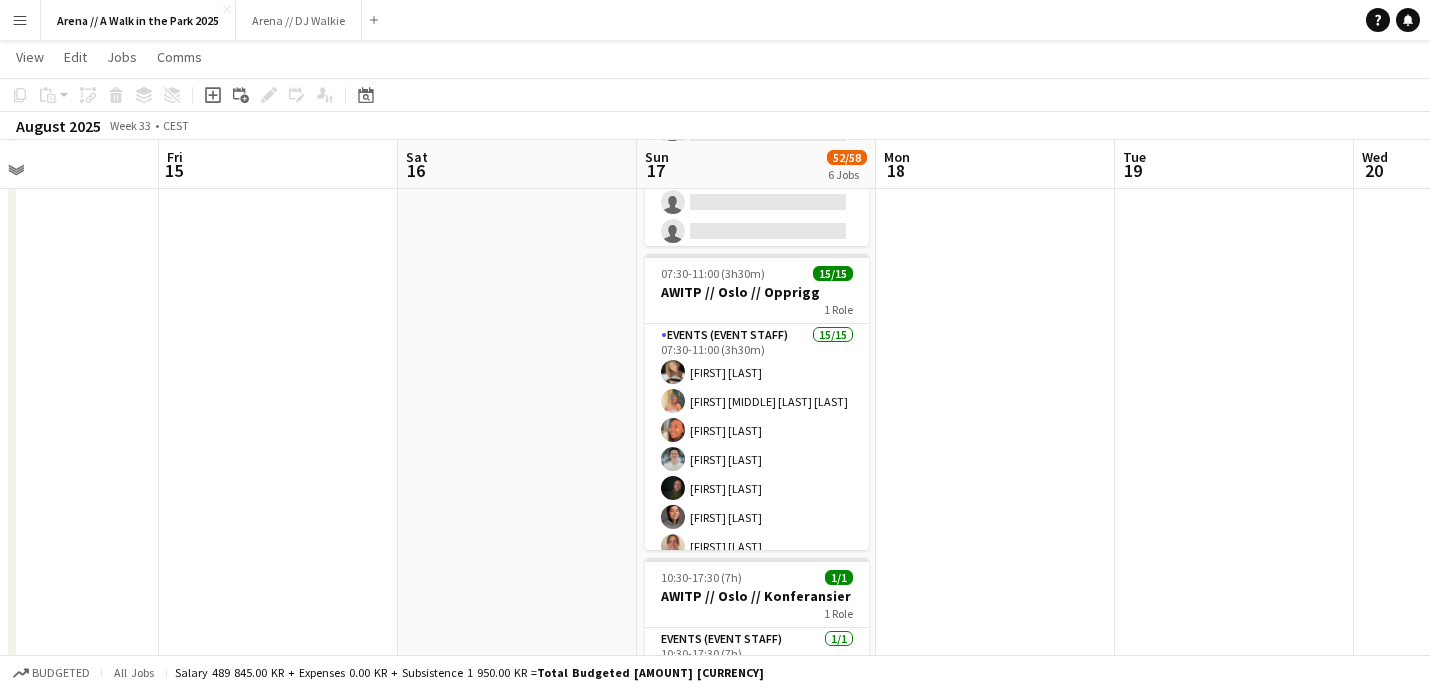drag, startPoint x: 1216, startPoint y: 389, endPoint x: 726, endPoint y: 360, distance: 490.85742 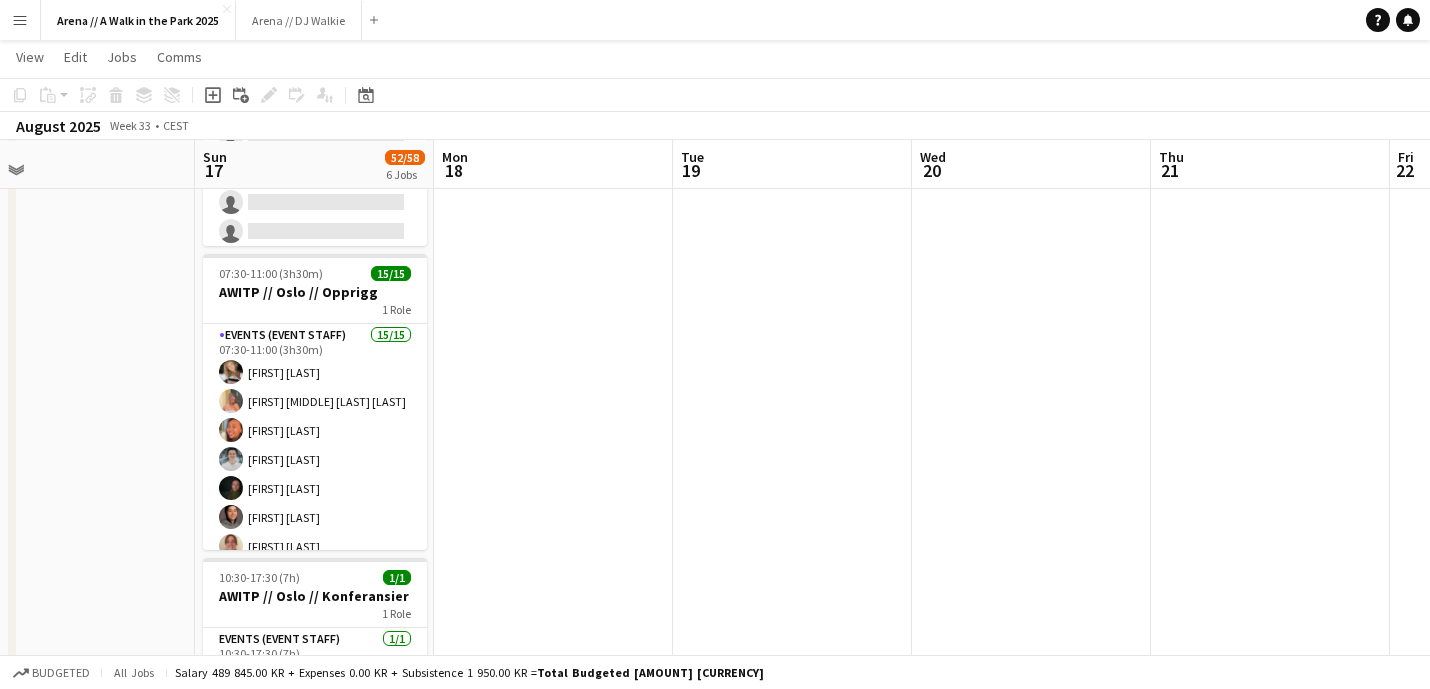 drag, startPoint x: 1078, startPoint y: 390, endPoint x: 633, endPoint y: 371, distance: 445.40543 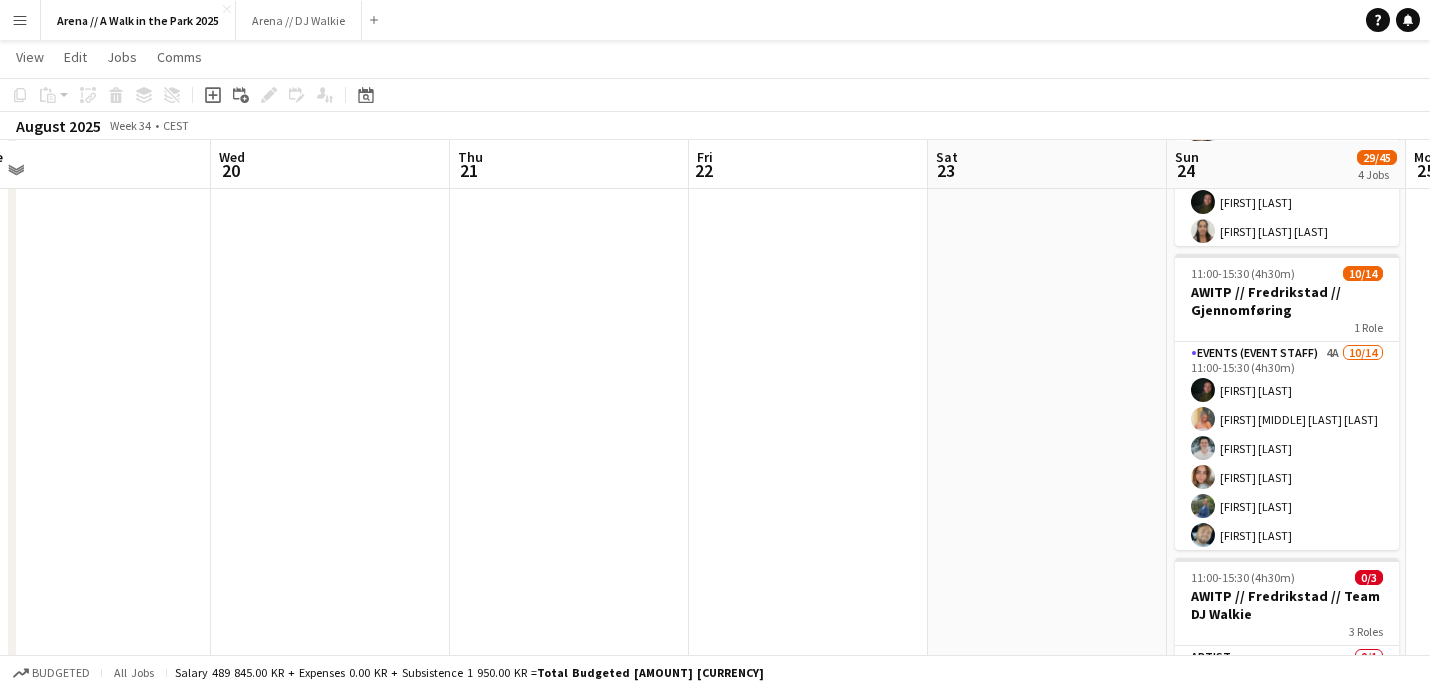 drag, startPoint x: 902, startPoint y: 400, endPoint x: 613, endPoint y: 384, distance: 289.44257 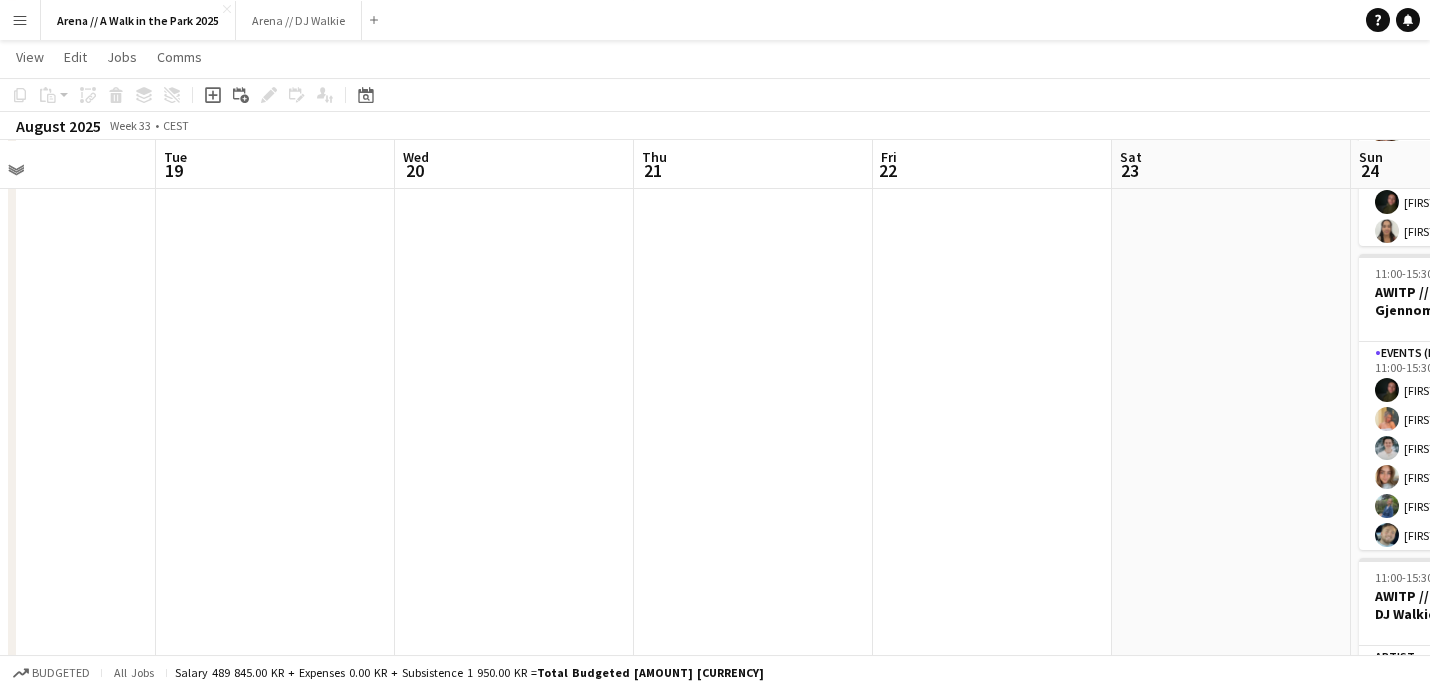 drag, startPoint x: 608, startPoint y: 384, endPoint x: 1026, endPoint y: 393, distance: 418.0969 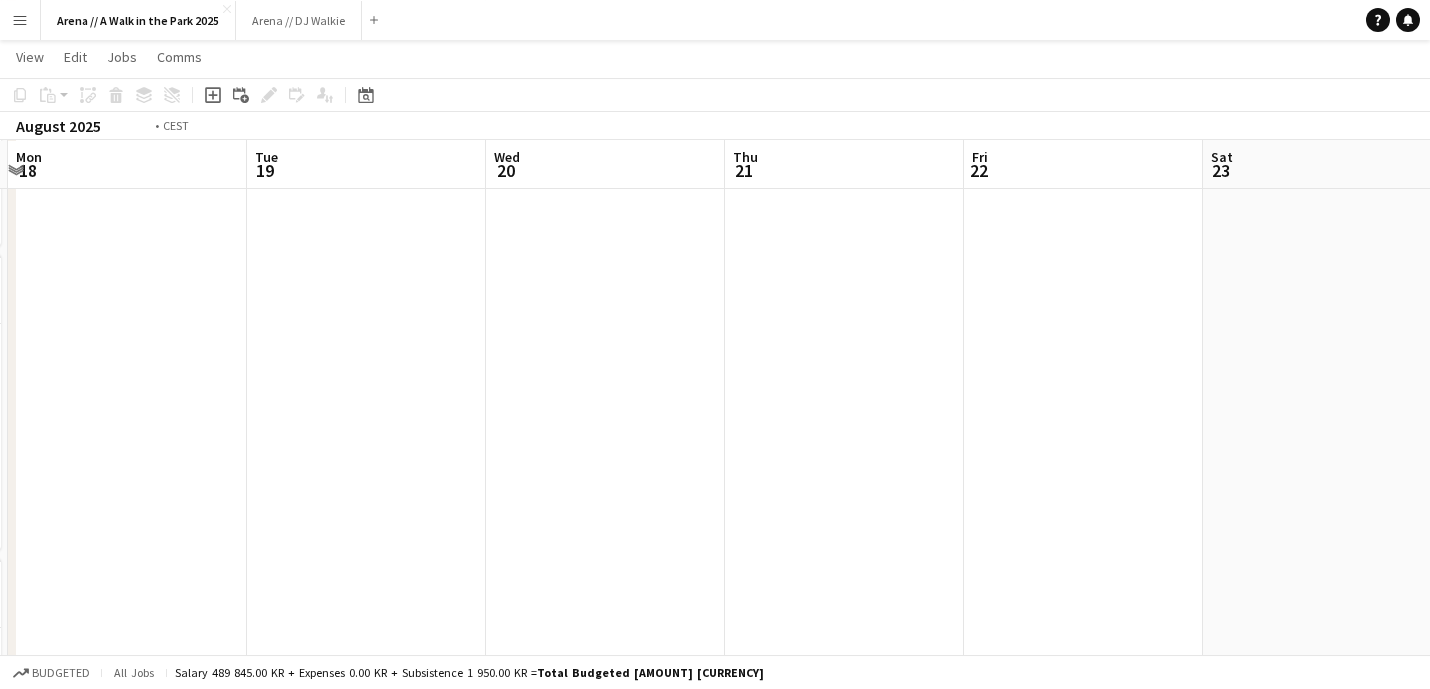 drag, startPoint x: 1015, startPoint y: 394, endPoint x: 566, endPoint y: 389, distance: 449.02783 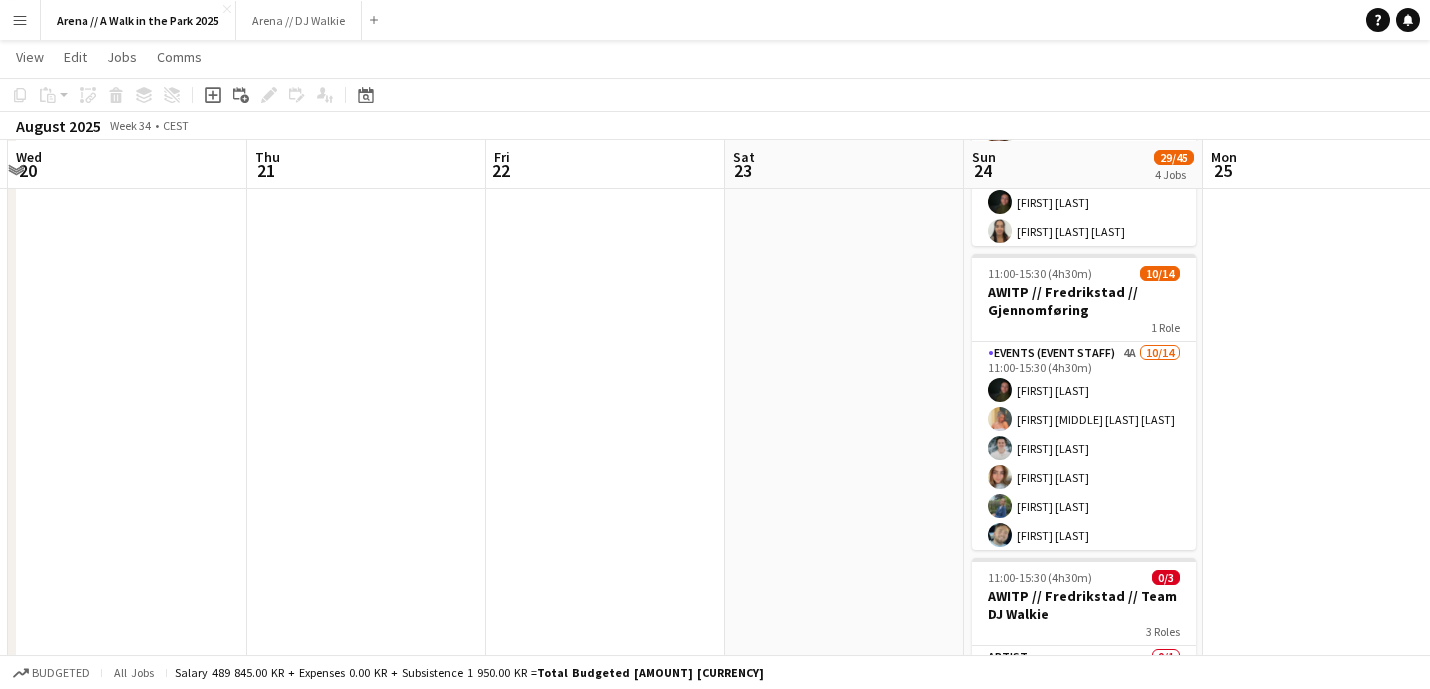 scroll, scrollTop: 0, scrollLeft: 562, axis: horizontal 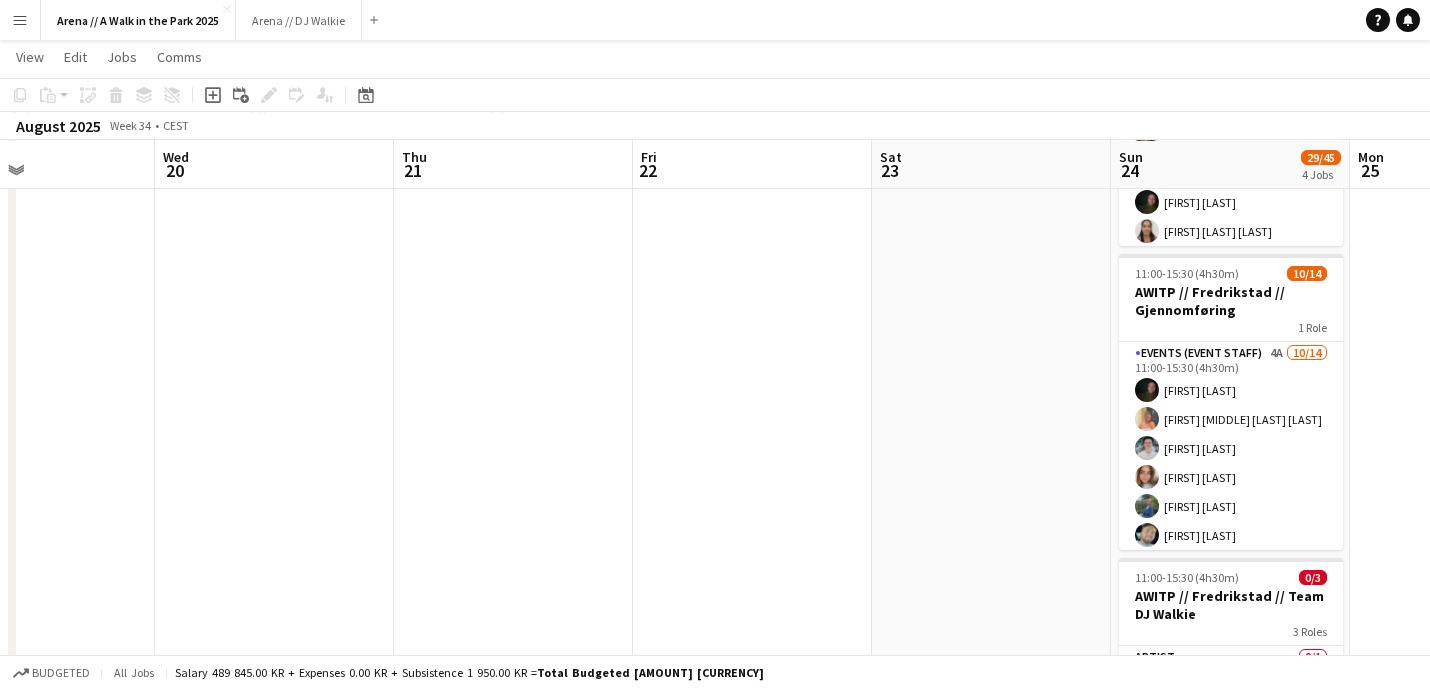 click at bounding box center [752, 805] 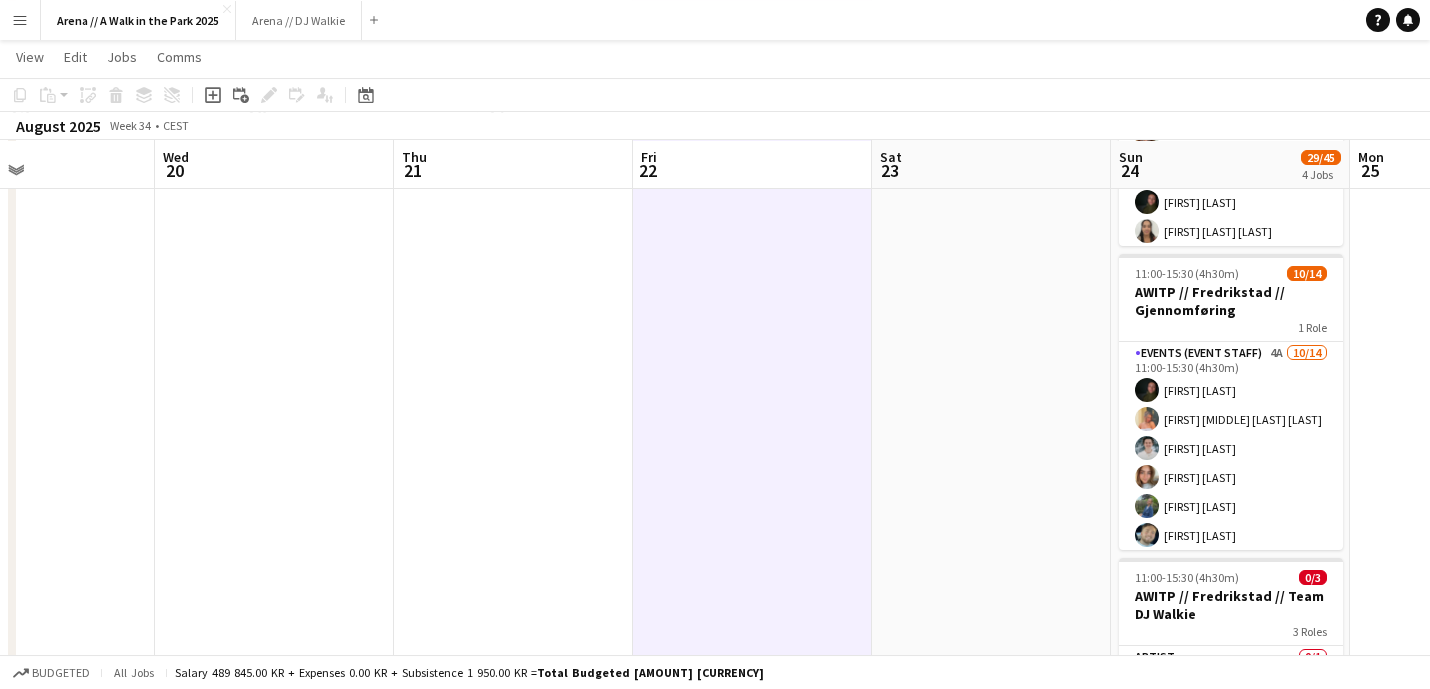 click at bounding box center (991, 805) 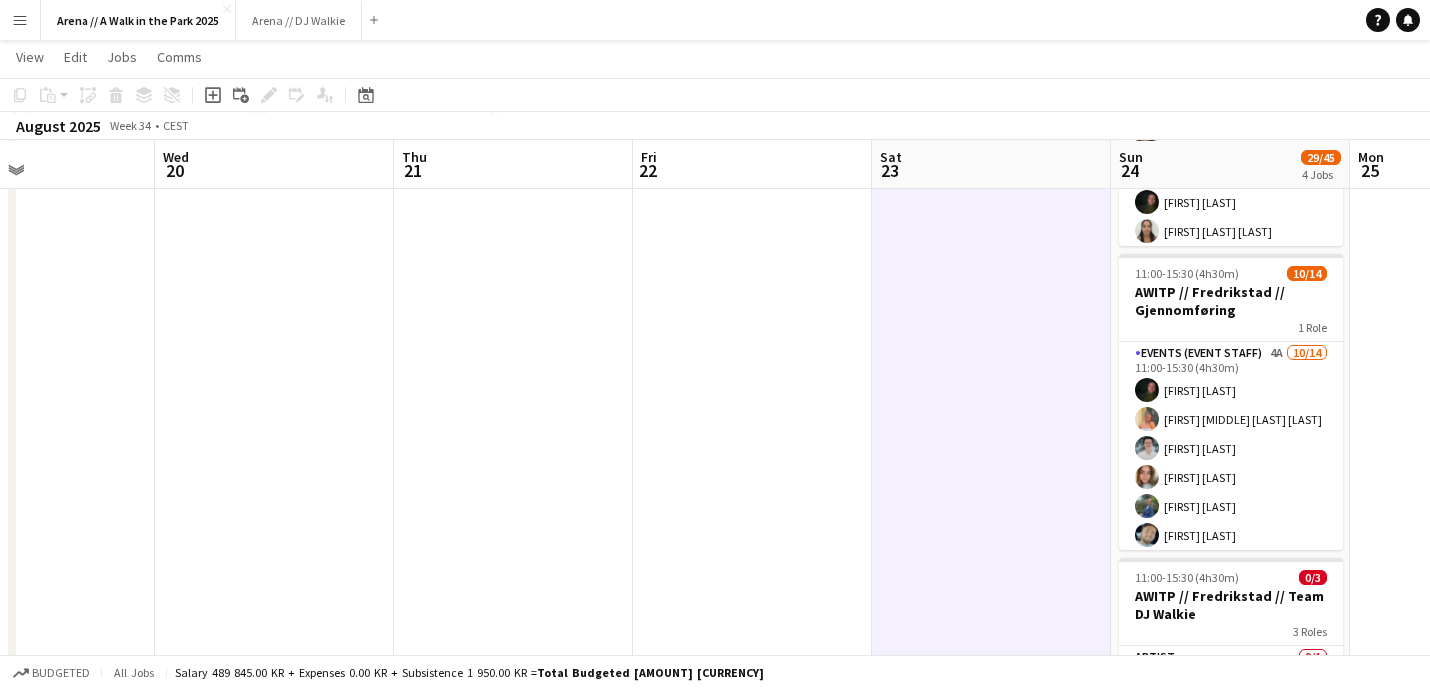 scroll, scrollTop: 0, scrollLeft: 0, axis: both 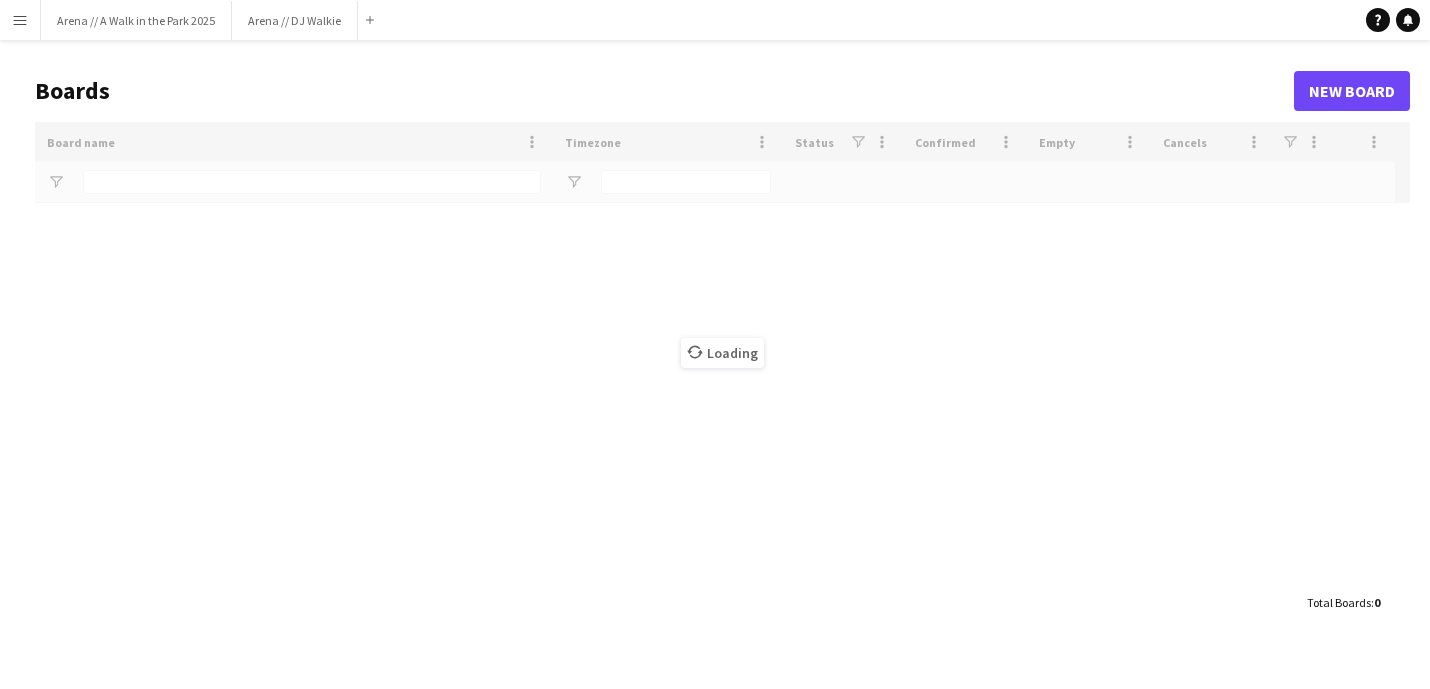 click on "Loading" 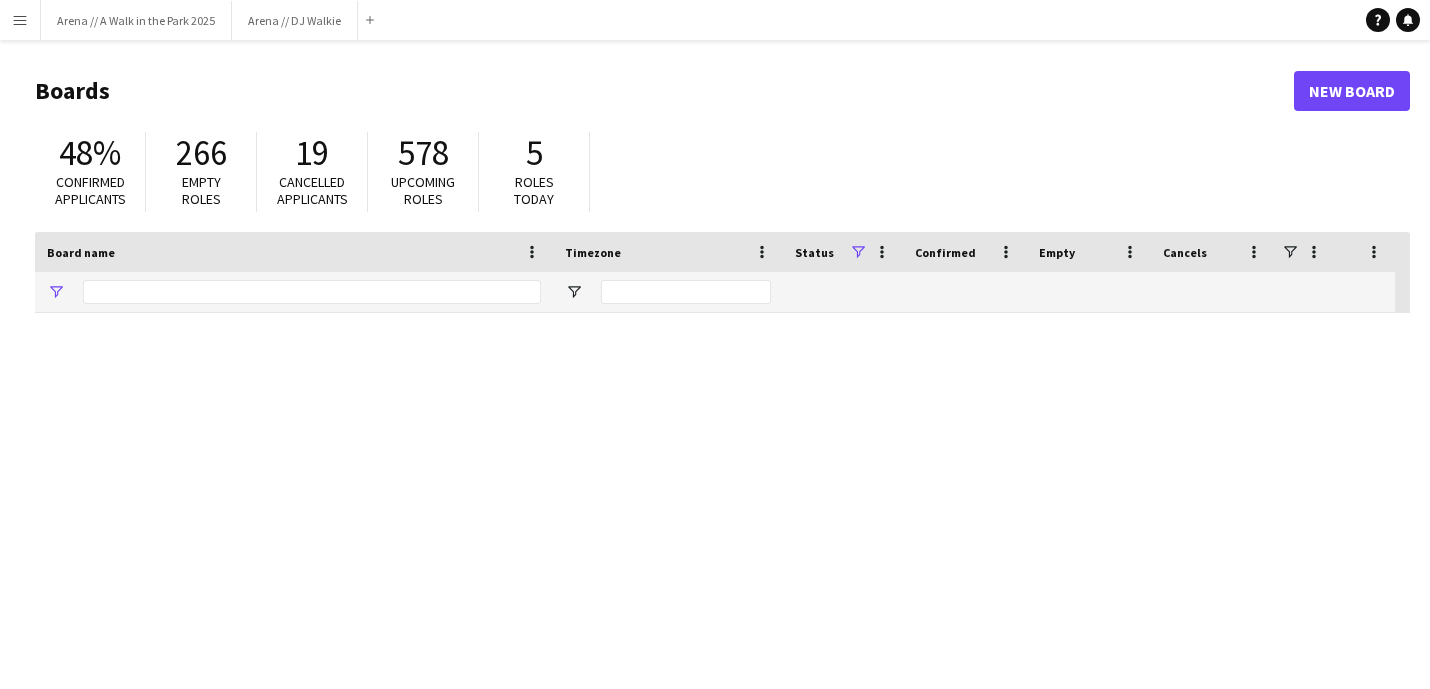 type on "*****" 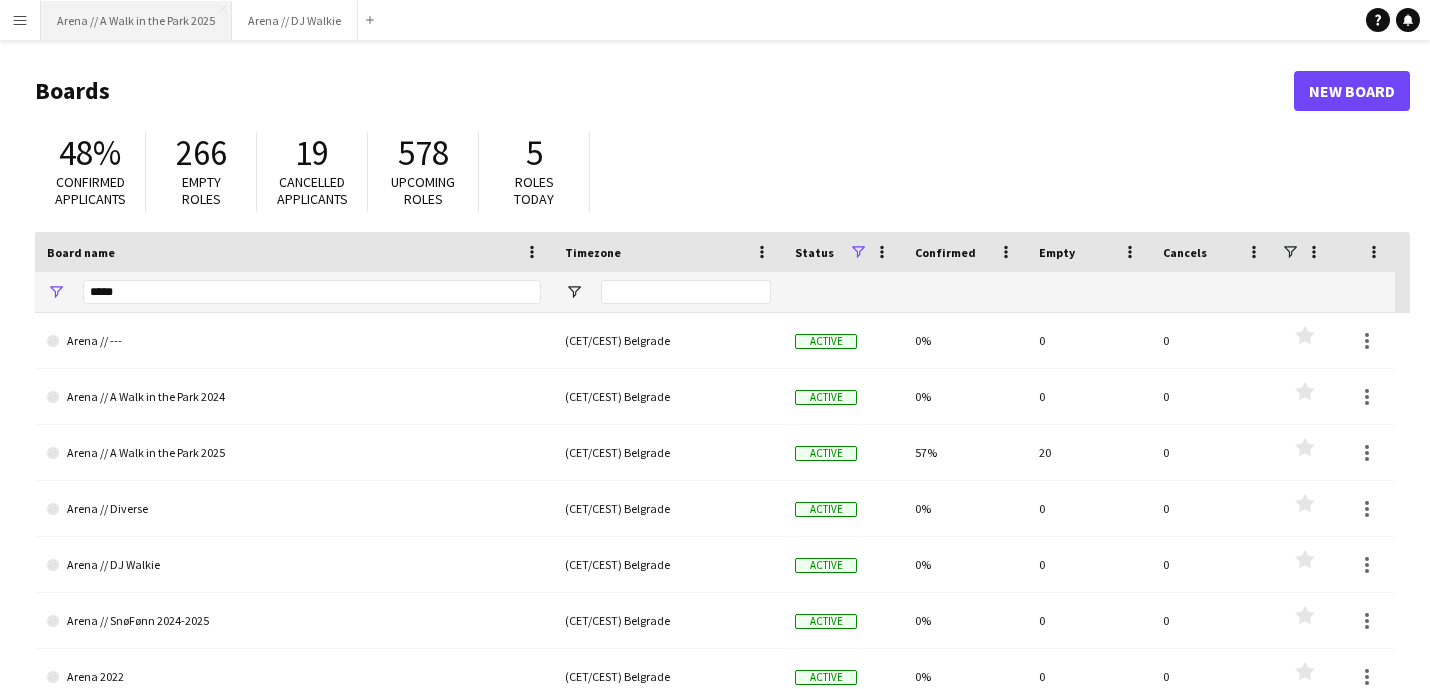 click on "Arena // A Walk in the Park 2025
Close" at bounding box center (136, 20) 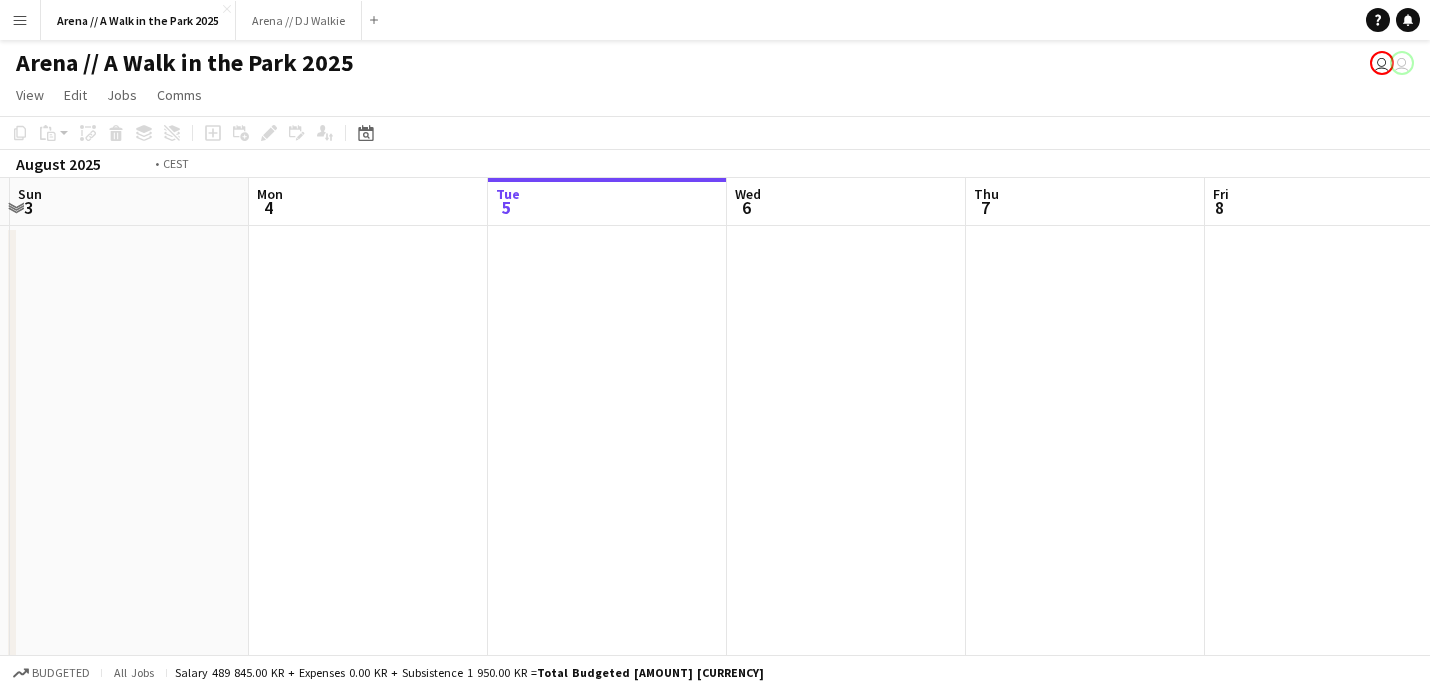drag, startPoint x: 510, startPoint y: 424, endPoint x: 241, endPoint y: 426, distance: 269.00745 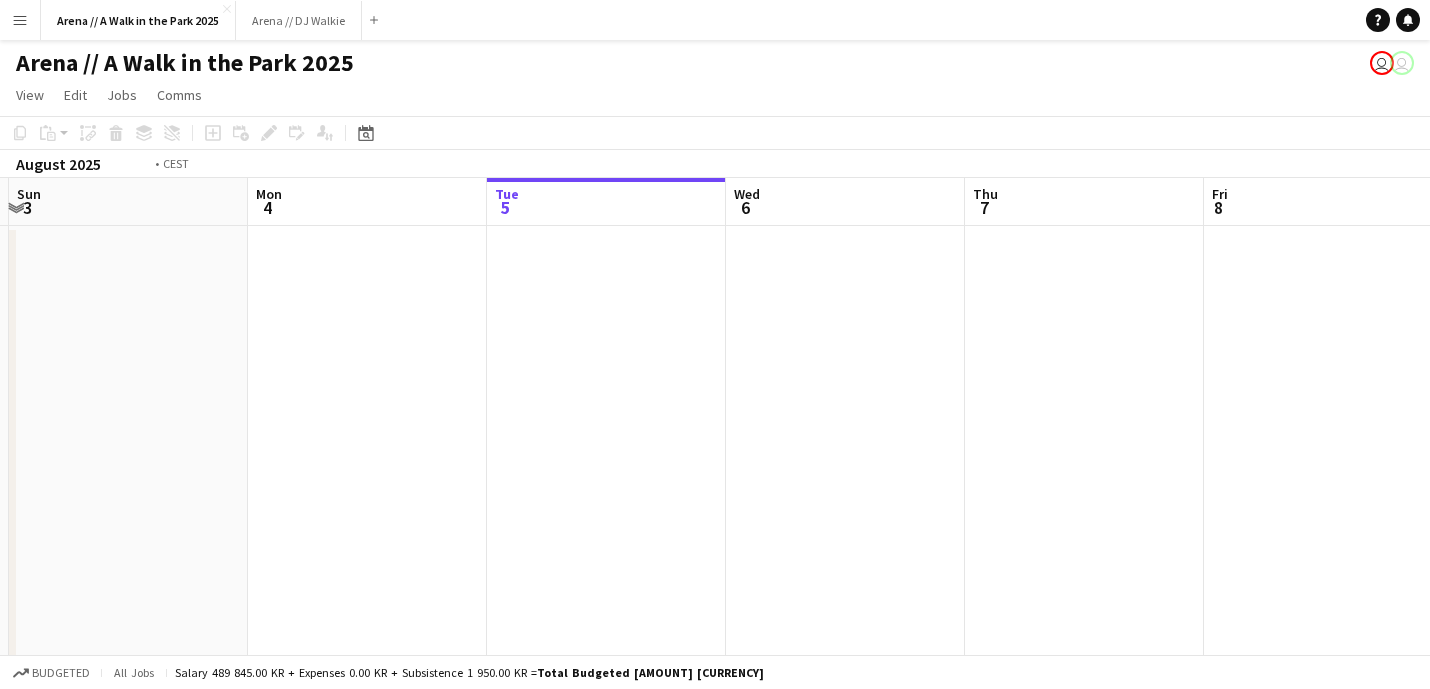 click on "Thu 31 Fri 1 Sat 2 Sun 3 Mon 4 Tue 5 Wed 6 Thu 7 Fri 8 Sat 9 42/49 5 Jobs Sun 10 07:00-11:00 (4h) 15/15 AWITP // Moss // Opprigg 1 Role Events (Event Staff) 15/15 07:00-11:00 (4h)
[FIRST] [MIDDLE] [LAST] [LAST] [FIRST] [LAST] [FIRST] [LAST] [FIRST] [LAST] [FIRST] [LAST] [FIRST] [LAST] [FIRST] [LAST] [FIRST] [LAST] [FIRST] [LAST] [FIRST] [LAST] [FIRST] [LAST] [FIRST] [LAST] [FIRST] [LAST] [FIRST] [LAST] [FIRST] [LAST] 11:00-15:30 (4h30m) 13/15 AWITP // Moss // Gjennomføring 1 Role Events (Event Staff) 1I 3A 13/15 11:00-15:30 (4h30m)
[FIRST] [MIDDLE] [LAST] [LAST] [FIRST] [LAST] [FIRST] [LAST] [FIRST] [LAST] [FIRST] [LAST] [FIRST] [LAST] [FIRST] [LAST] [FIRST] [LAST] [FIRST] [LAST] [FIRST] [LAST] [FIRST] [LAST] [FIRST] [LAST] [FIRST] [LAST]
single-neutral-actions
single-neutral-actions" at bounding box center [715, 892] 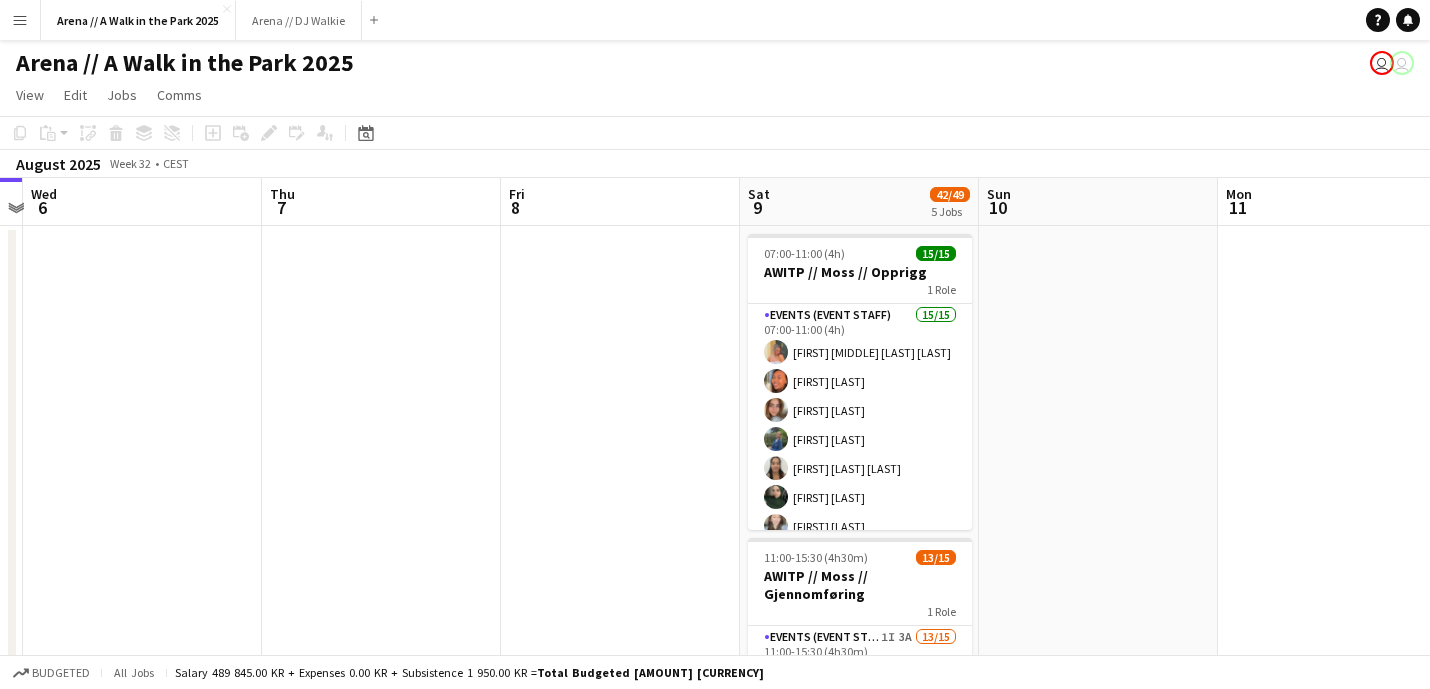 drag, startPoint x: 616, startPoint y: 420, endPoint x: 187, endPoint y: 337, distance: 436.95538 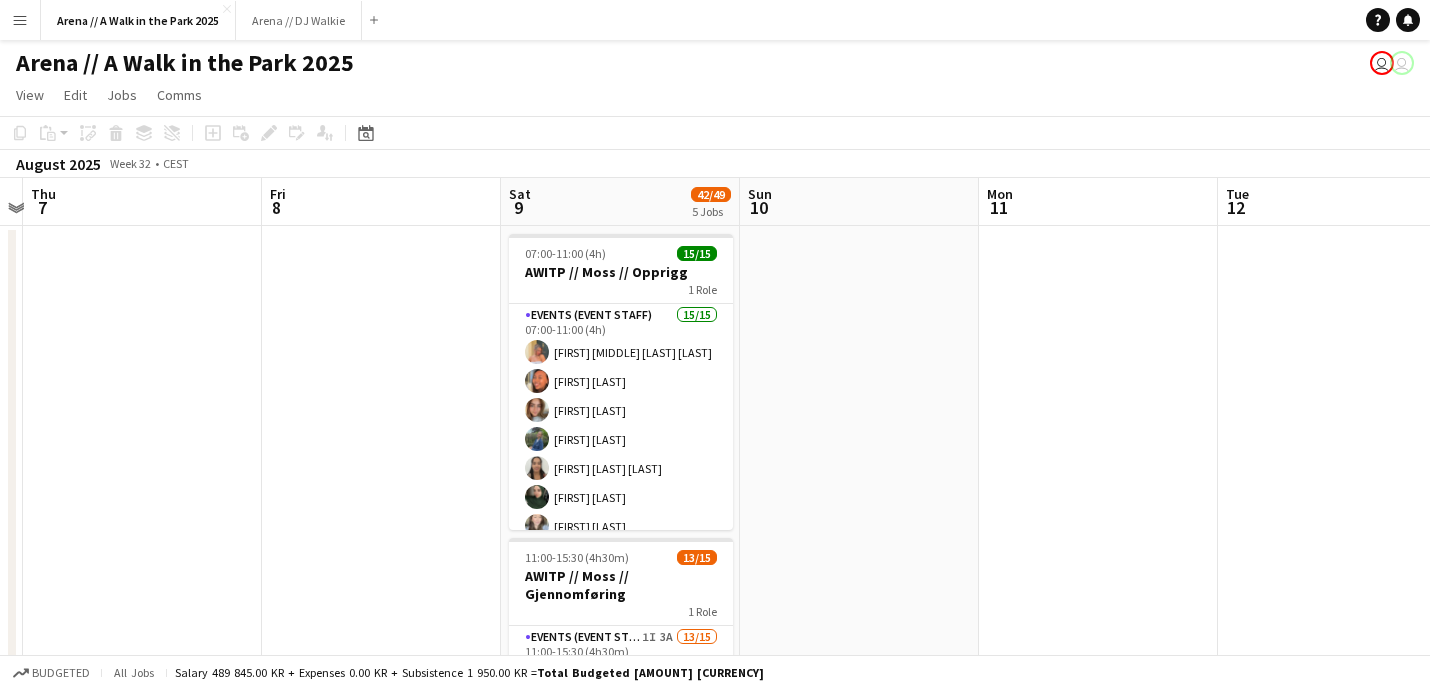 scroll, scrollTop: 0, scrollLeft: 697, axis: horizontal 